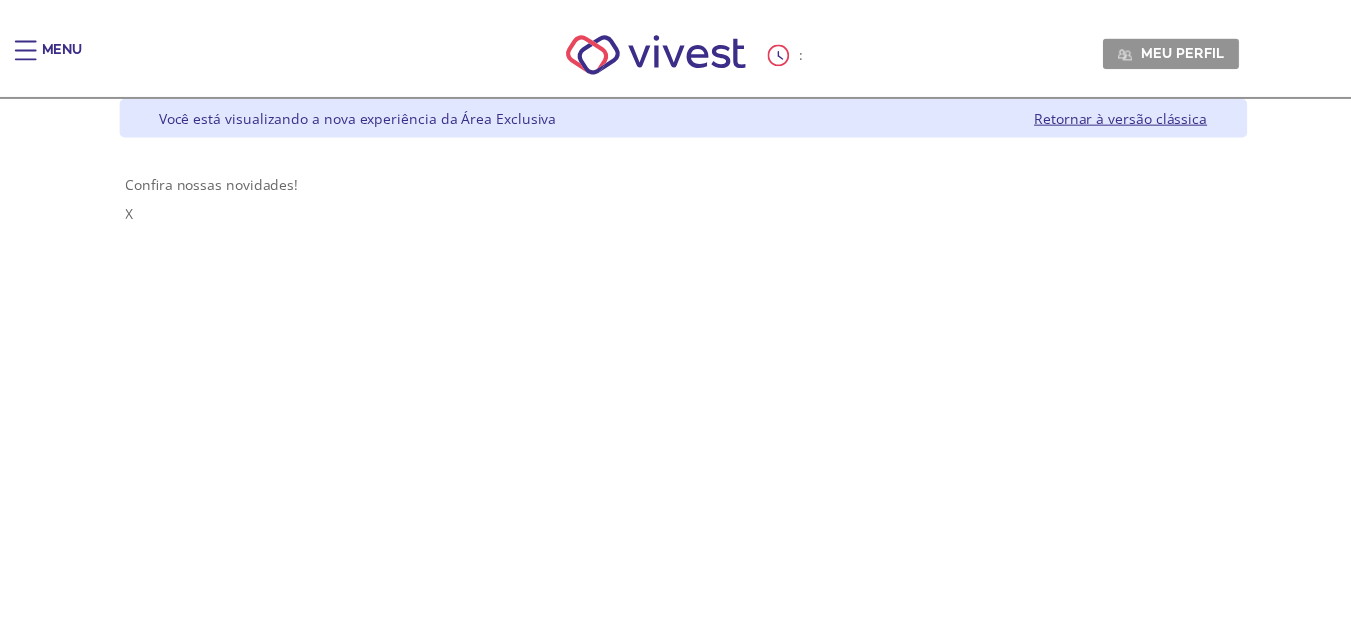 scroll, scrollTop: 0, scrollLeft: 0, axis: both 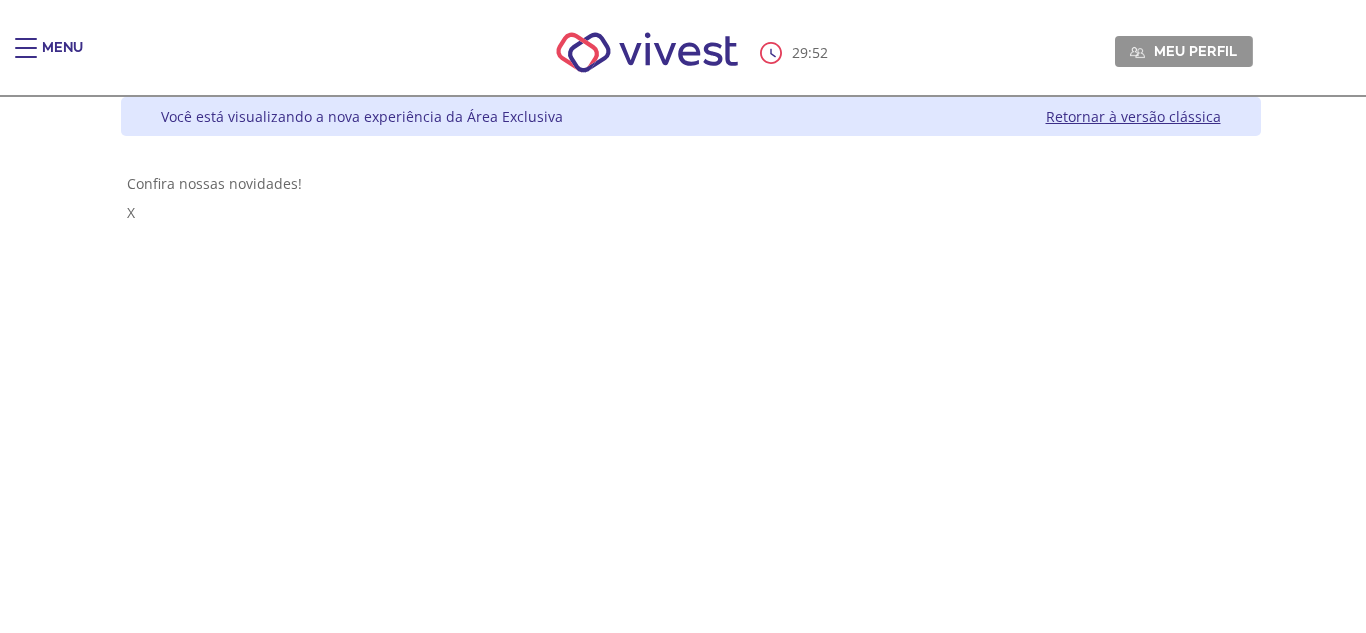 click on "Menu" at bounding box center [35, 58] 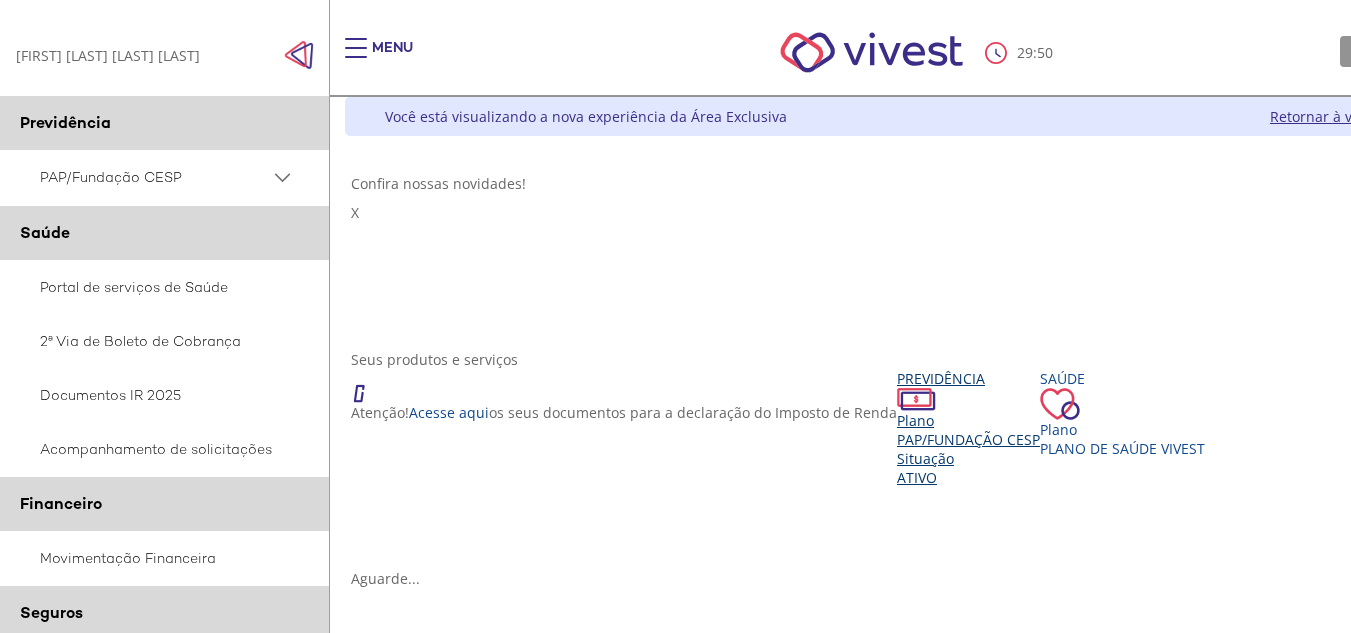 click on "PAP/Fundação CESP" at bounding box center (968, 439) 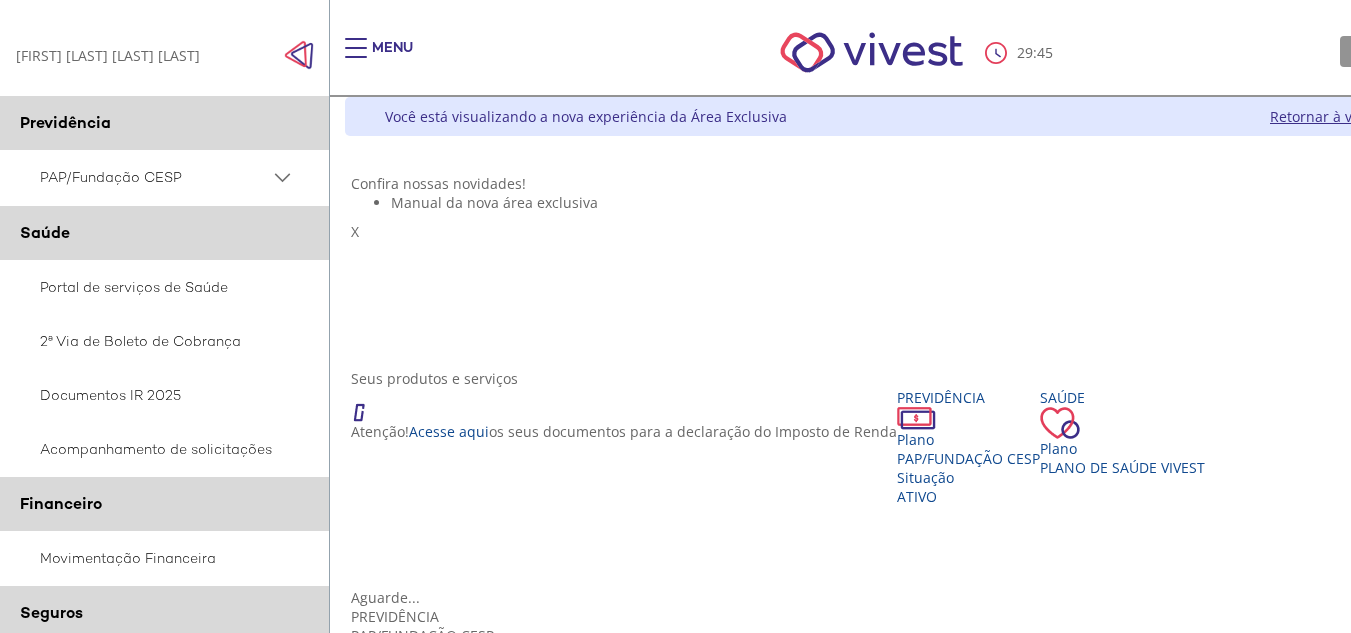 click on "**********" at bounding box center [165, 55] 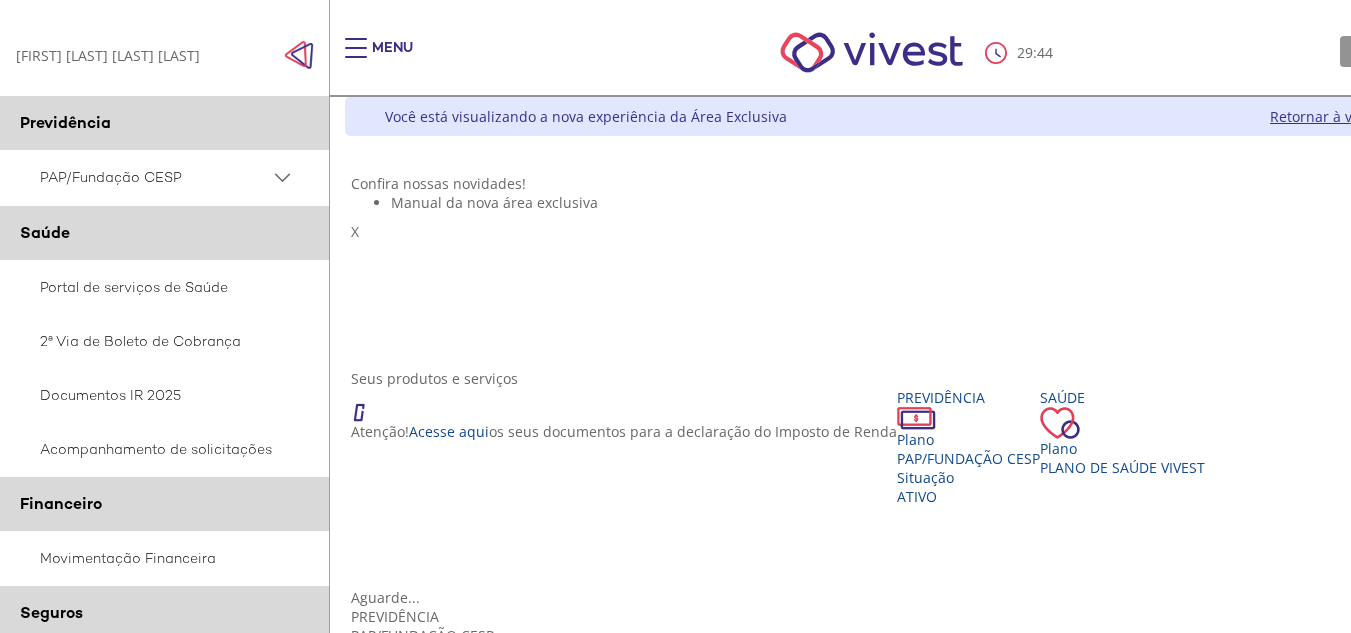click at bounding box center [299, 55] 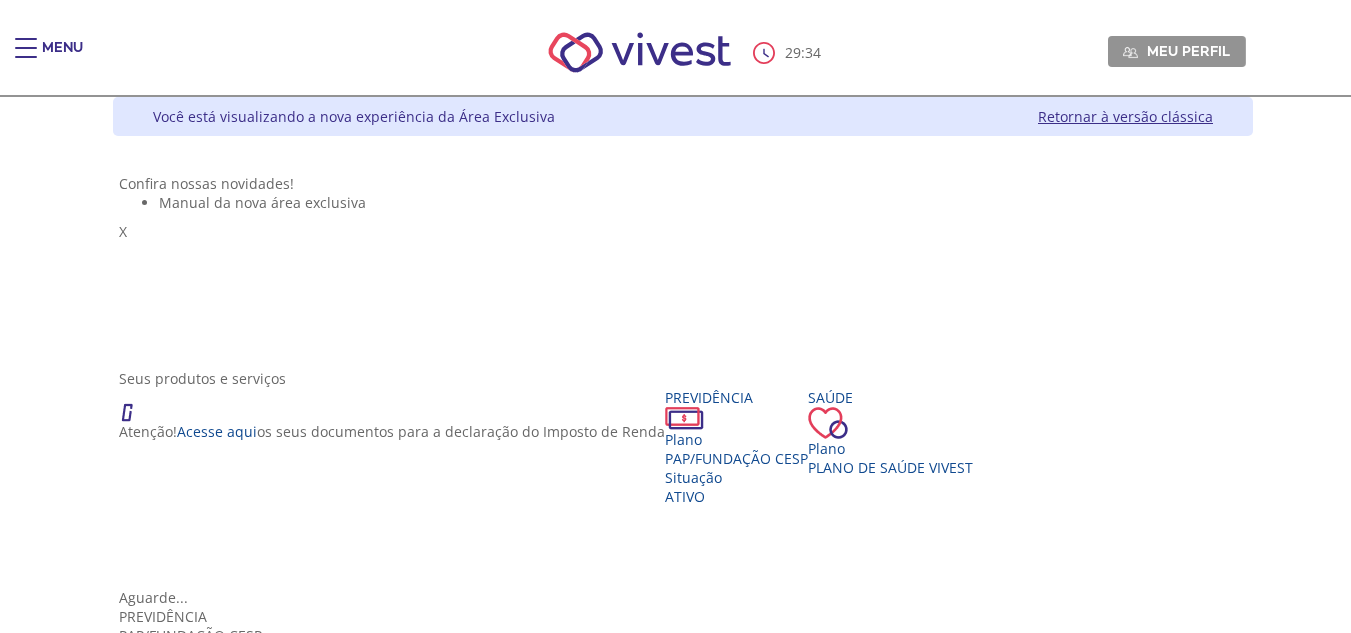 scroll, scrollTop: 200, scrollLeft: 0, axis: vertical 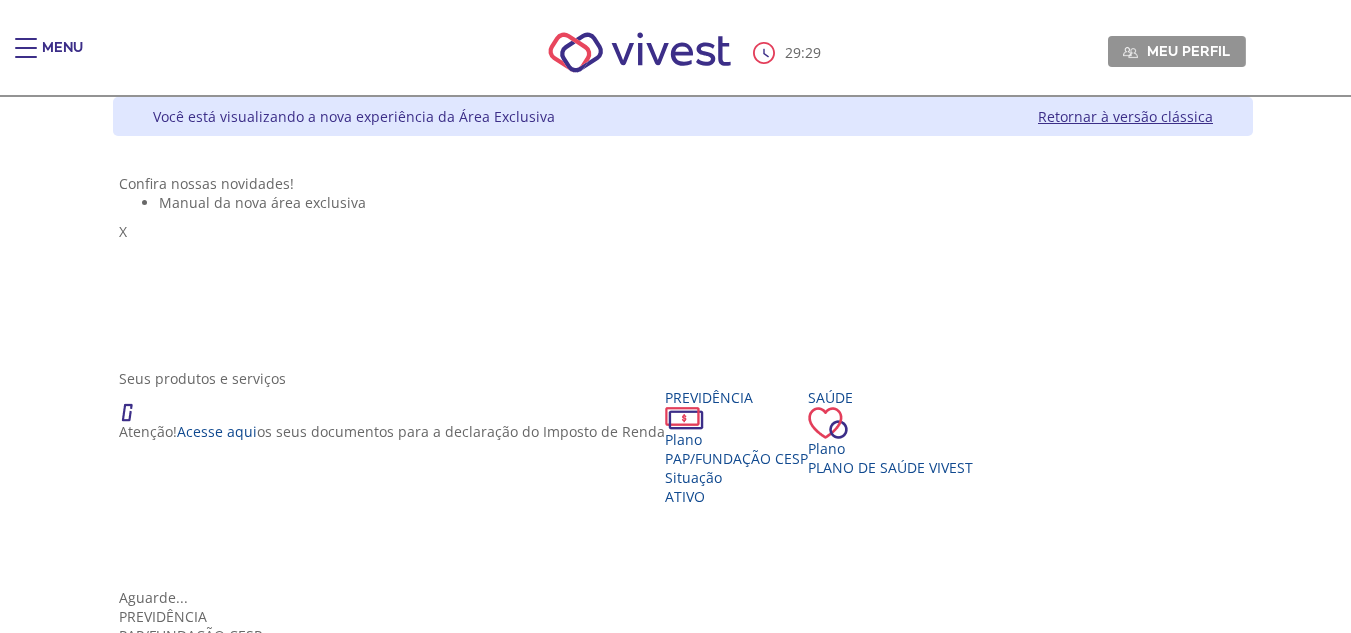 click at bounding box center (167, 1497) 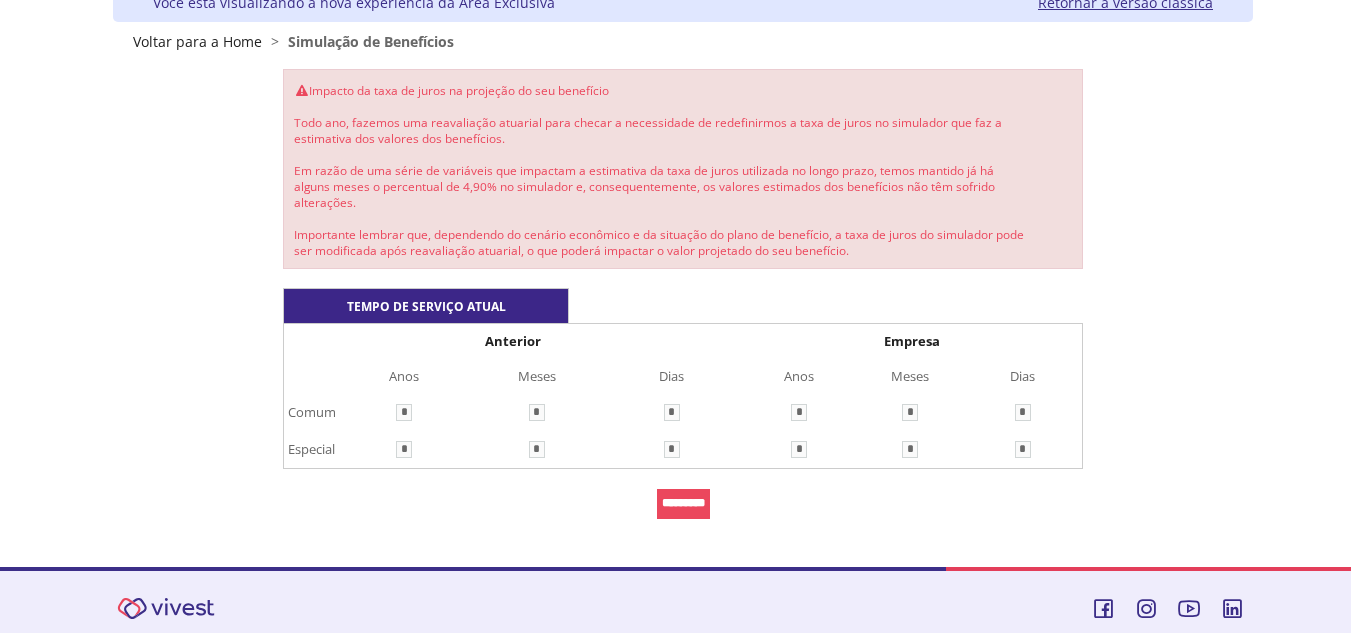 scroll, scrollTop: 119, scrollLeft: 0, axis: vertical 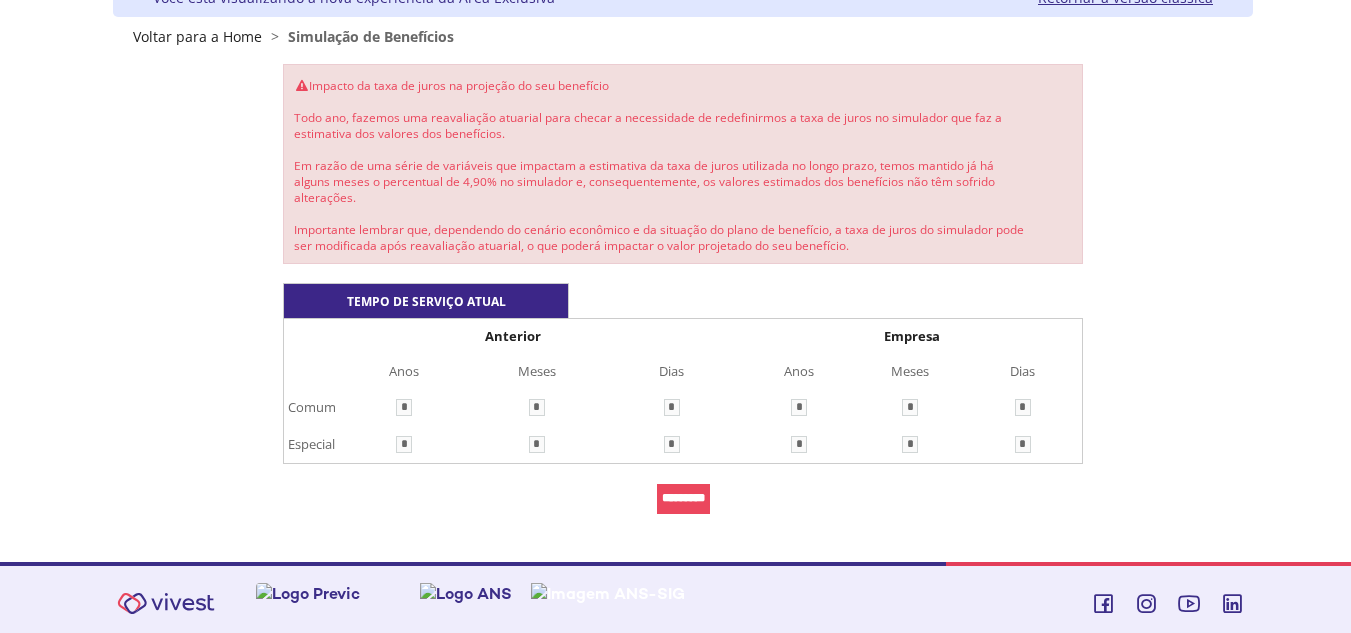 click on "*" at bounding box center [404, 407] 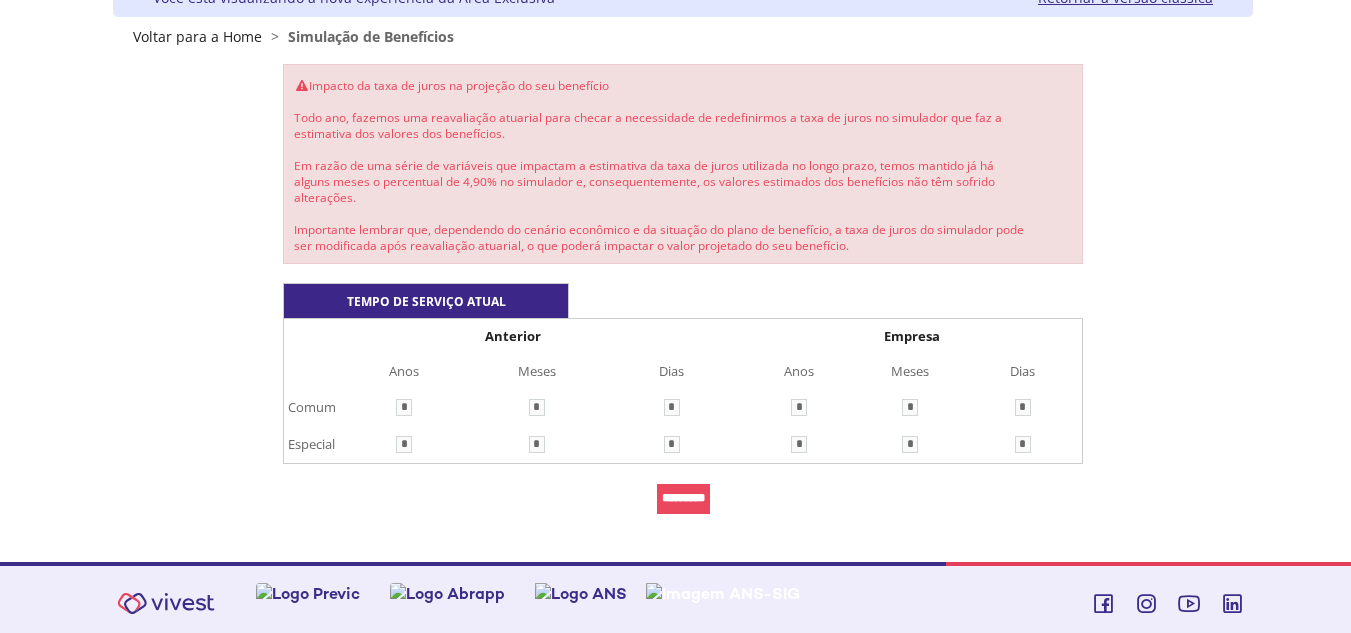 click on "Anos" at bounding box center (404, 371) 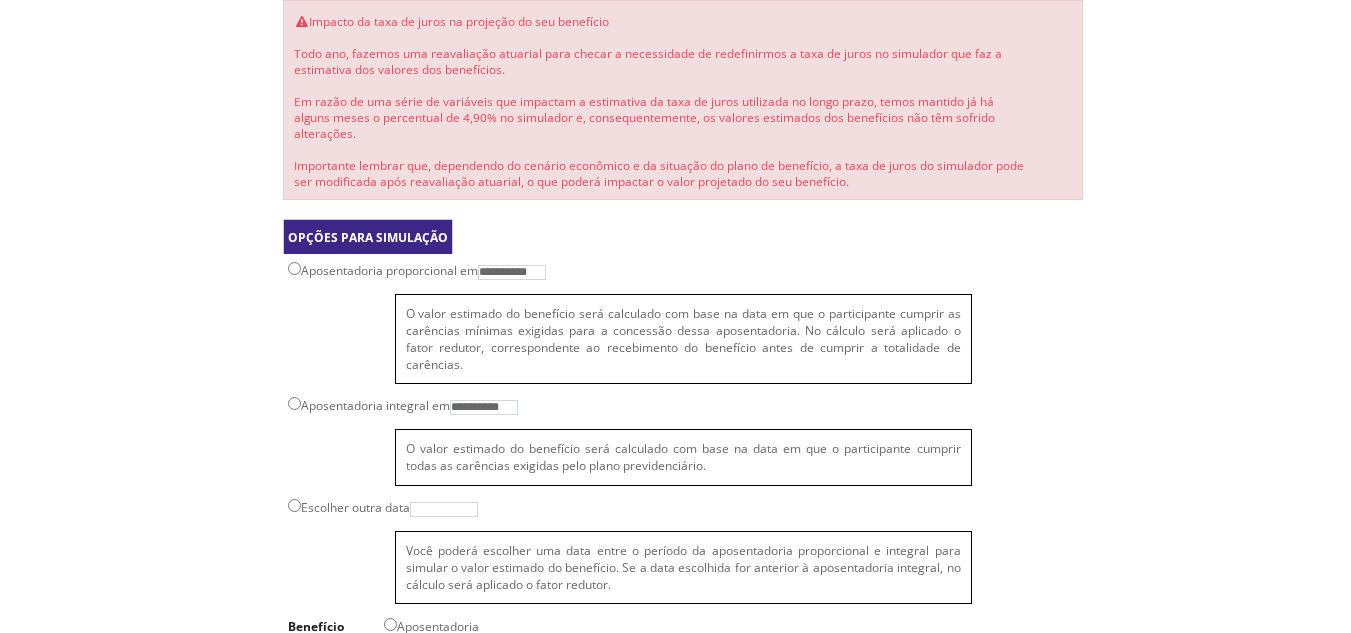 scroll, scrollTop: 383, scrollLeft: 0, axis: vertical 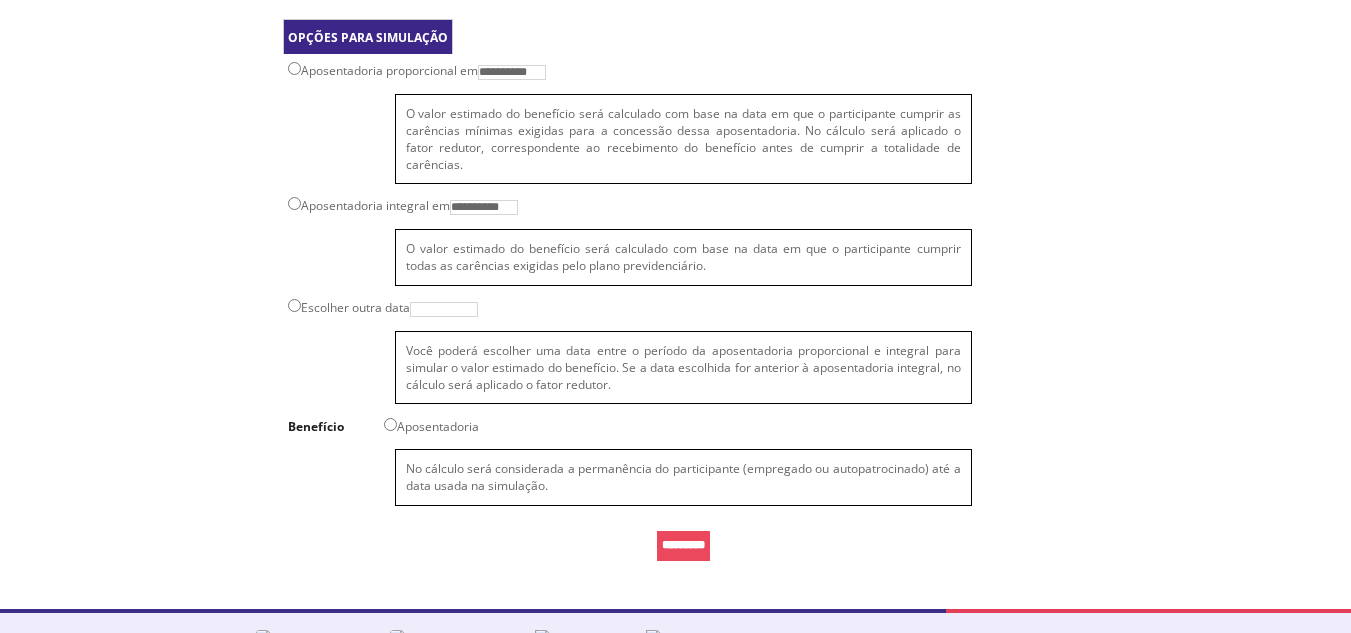 click on "O valor estimado do benefício será calculado com base na data em que o participante cumprir todas as carências exigidas pelo plano previdenciário." at bounding box center (683, 257) 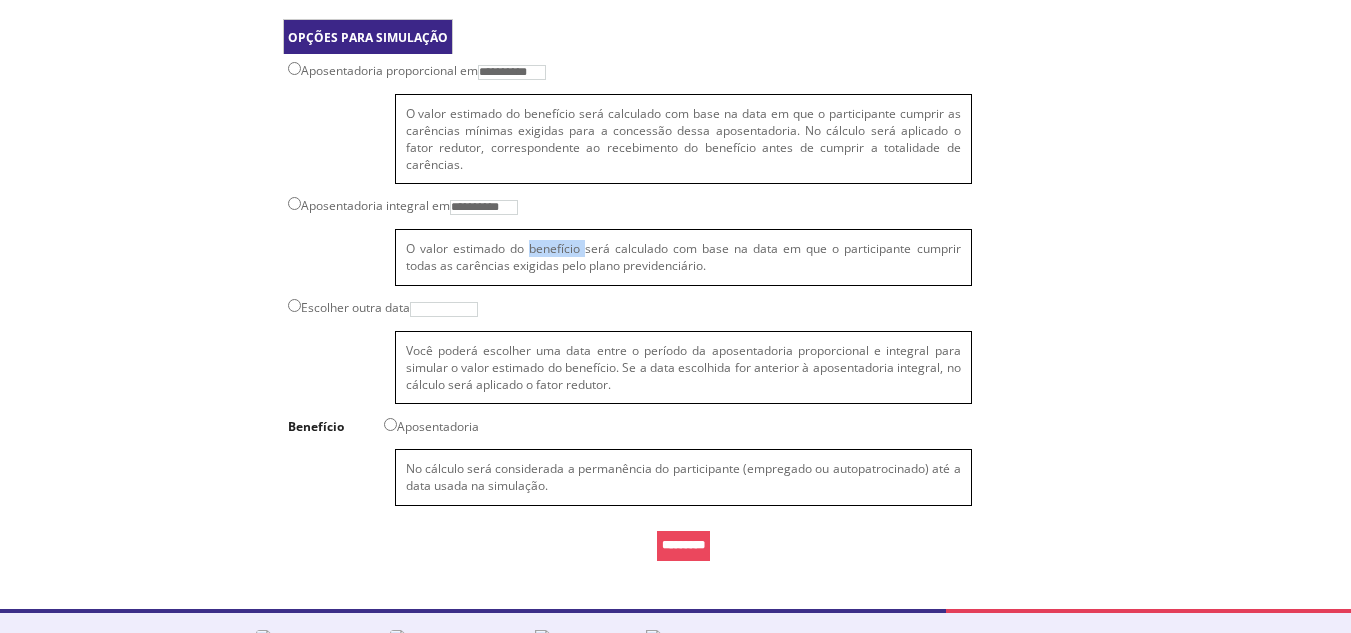 click on "O valor estimado do benefício será calculado com base na data em que o participante cumprir todas as carências exigidas pelo plano previdenciário." at bounding box center [683, 257] 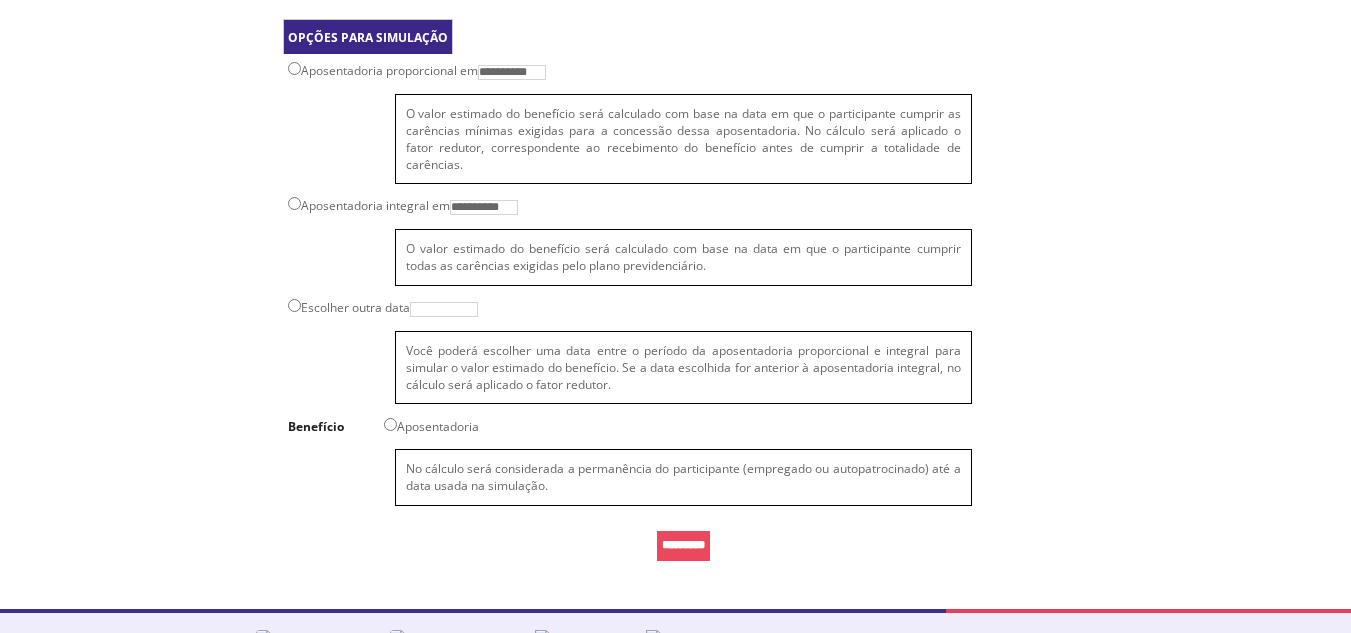 click on "O valor estimado do benefício será calculado com base na data em que o participante cumprir todas as carências exigidas pelo plano previdenciário." at bounding box center [683, 257] 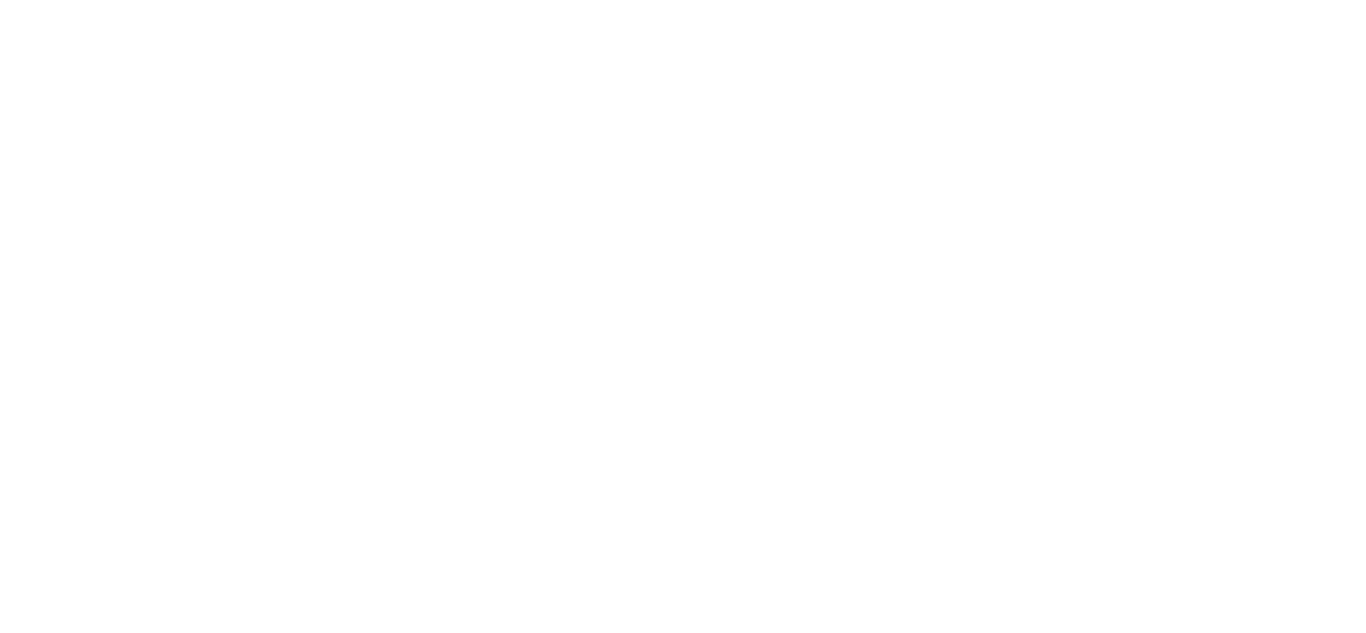 scroll, scrollTop: 0, scrollLeft: 0, axis: both 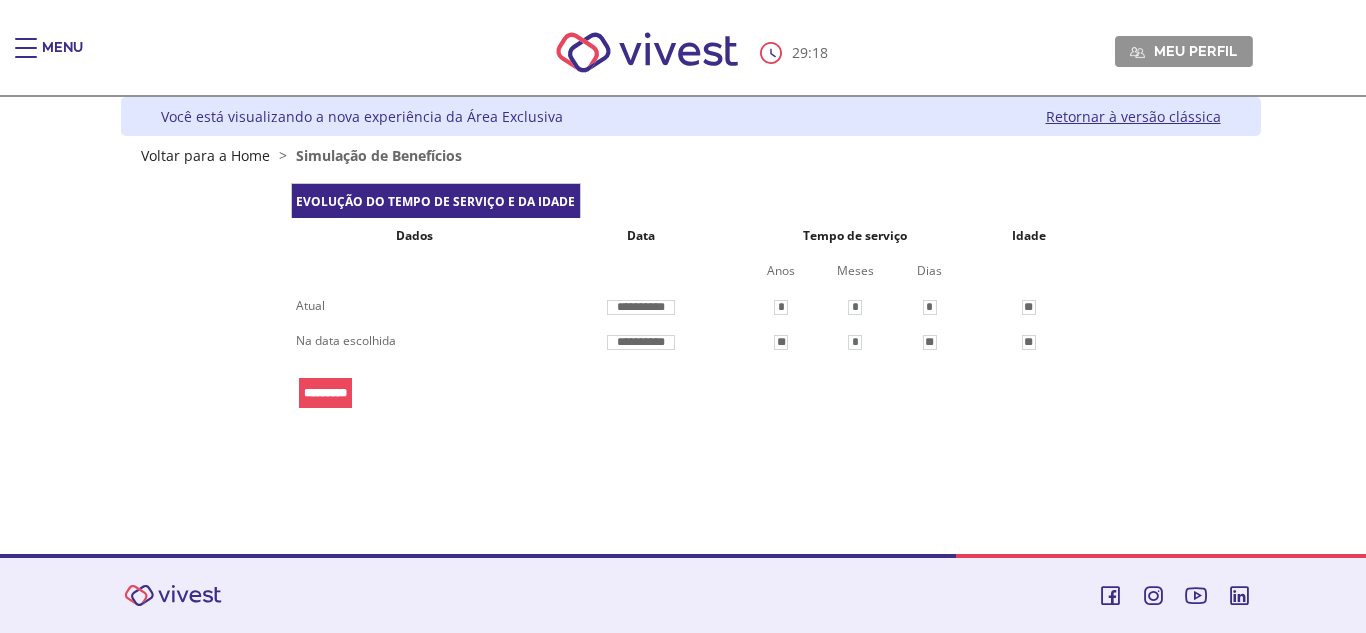 click on "*********" at bounding box center (325, 393) 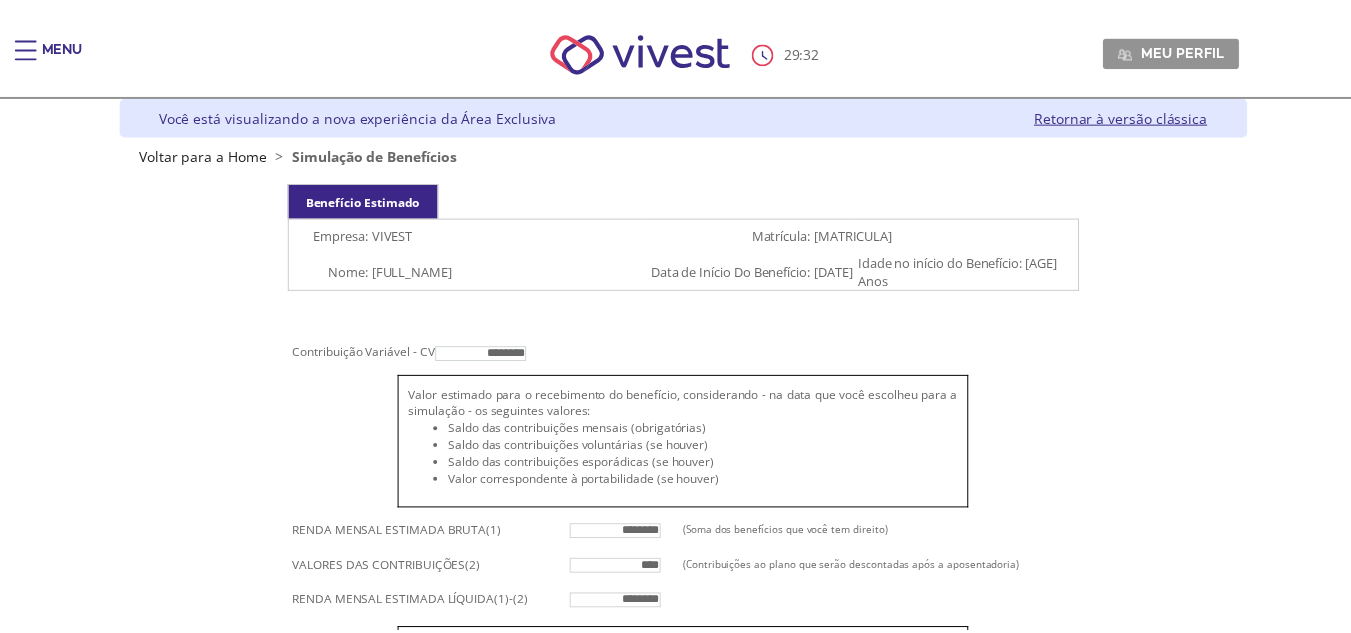 scroll, scrollTop: 183, scrollLeft: 0, axis: vertical 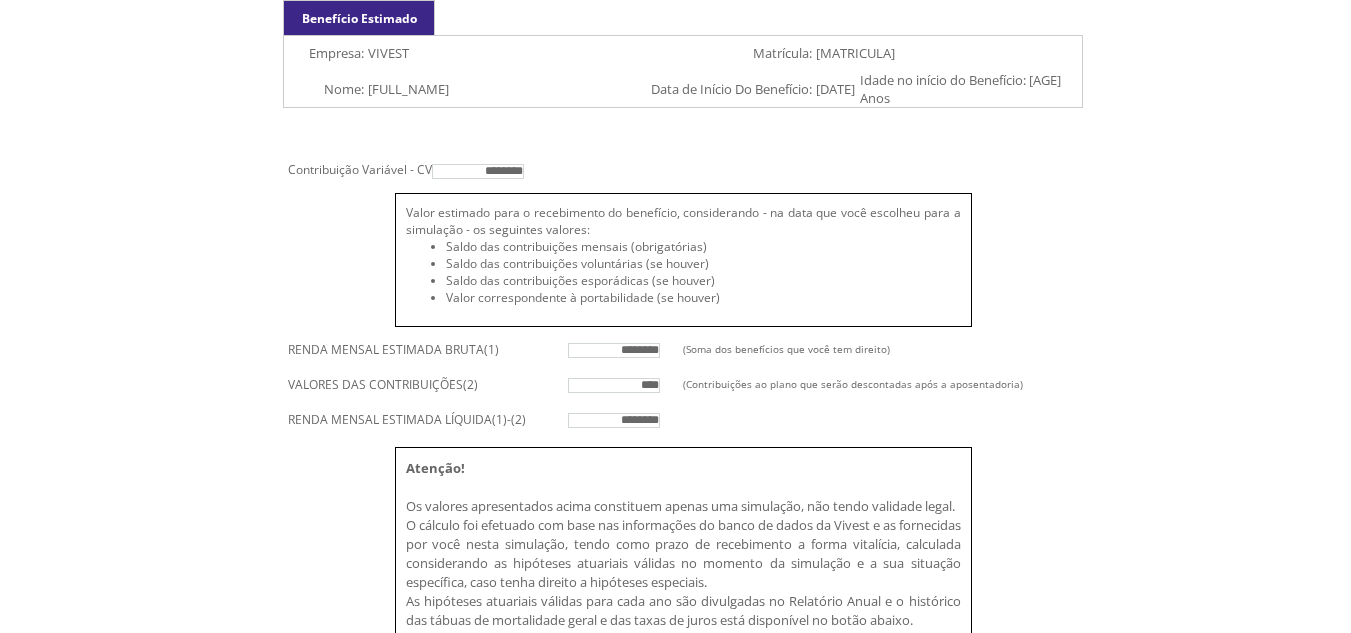 drag, startPoint x: 493, startPoint y: 173, endPoint x: 546, endPoint y: 175, distance: 53.037724 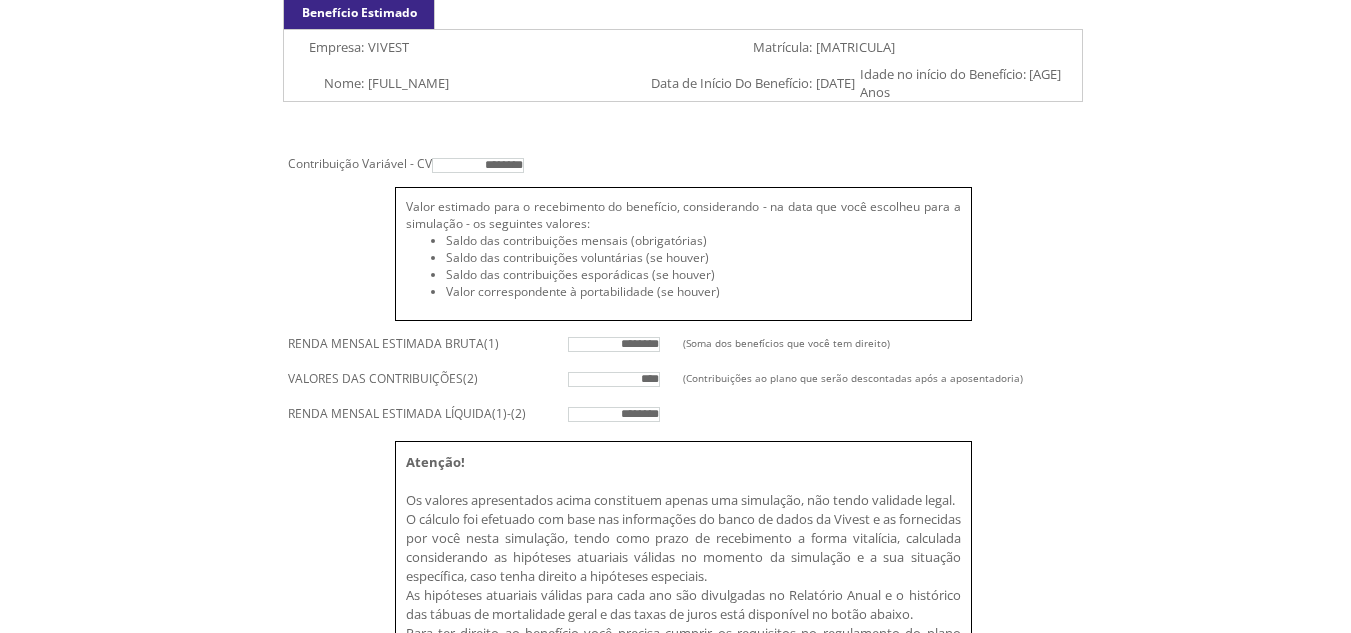 scroll, scrollTop: 383, scrollLeft: 0, axis: vertical 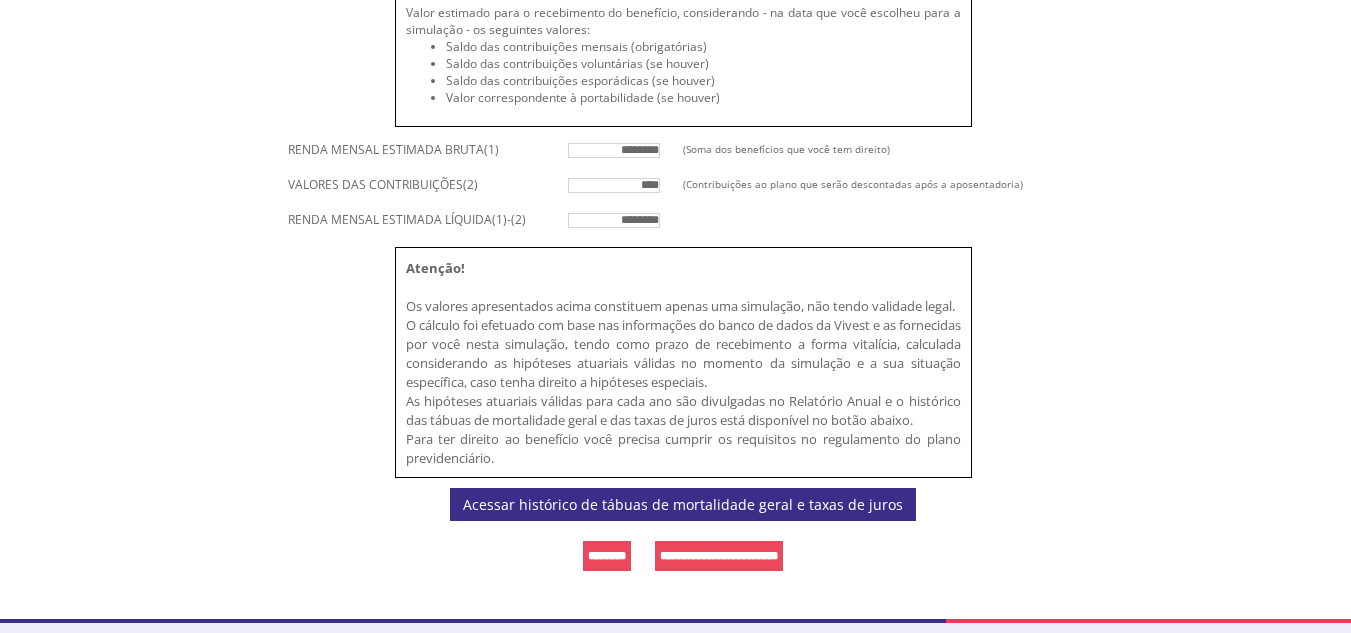 drag, startPoint x: 631, startPoint y: 224, endPoint x: 719, endPoint y: 221, distance: 88.051125 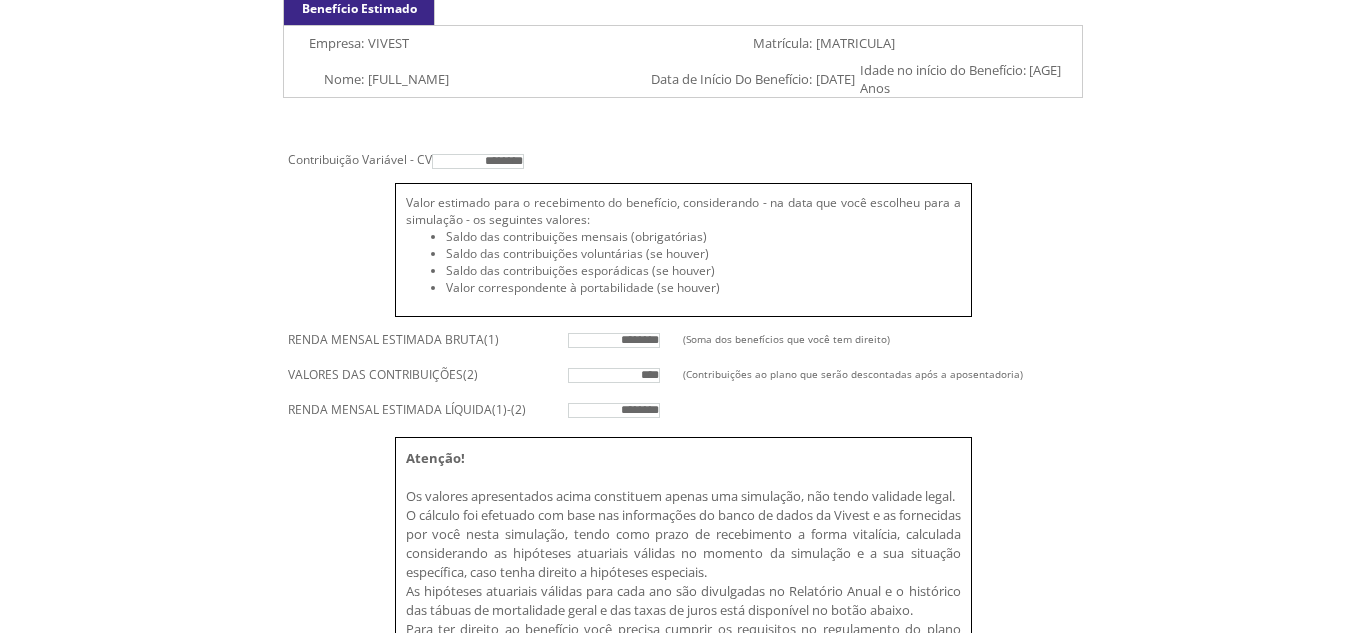 scroll, scrollTop: 167, scrollLeft: 0, axis: vertical 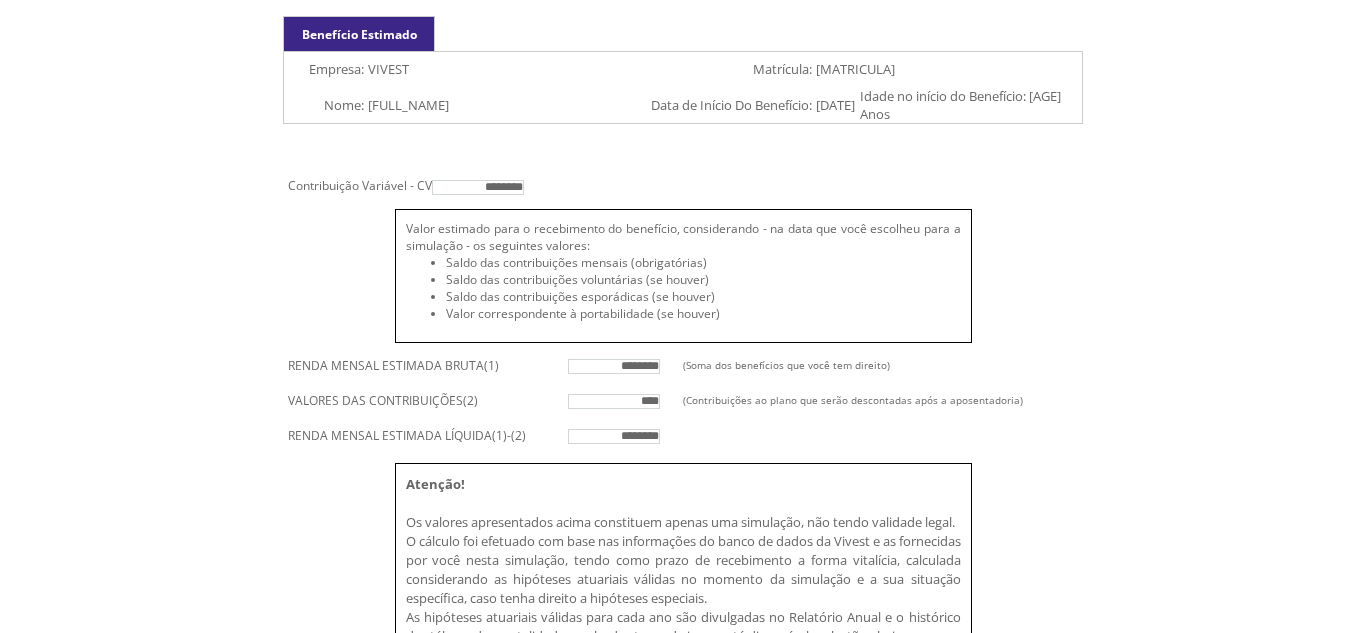 drag, startPoint x: 518, startPoint y: 194, endPoint x: 538, endPoint y: 195, distance: 20.024984 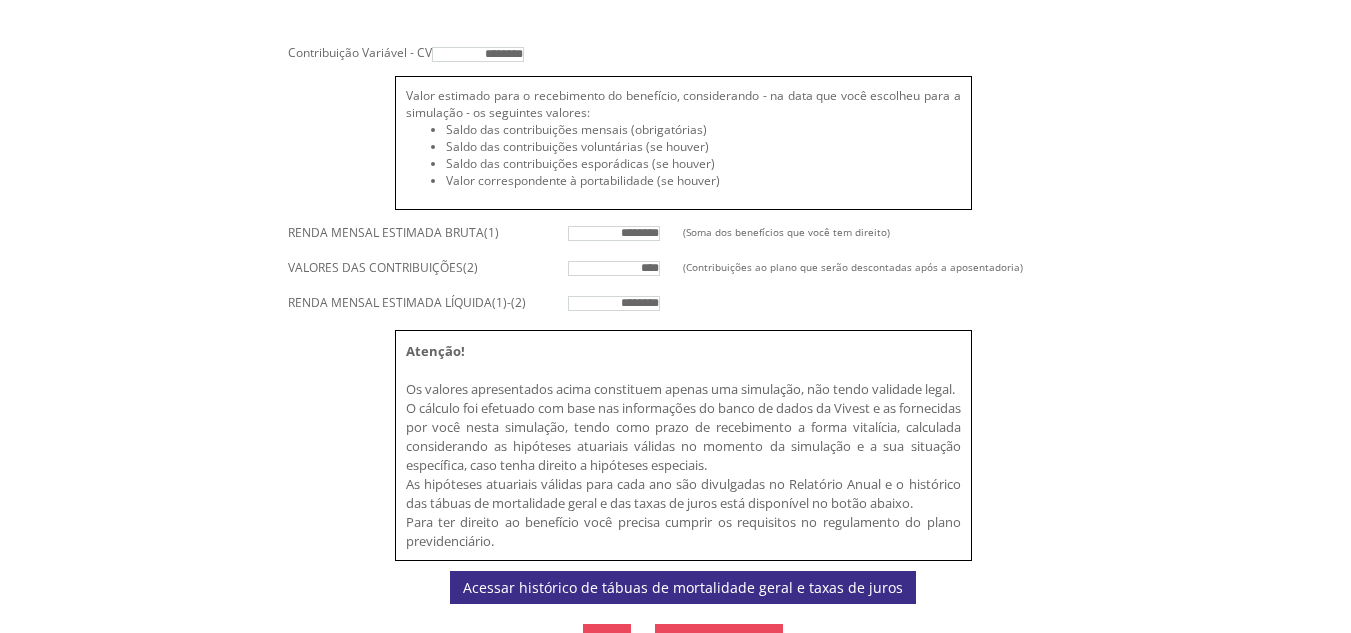 scroll, scrollTop: 467, scrollLeft: 0, axis: vertical 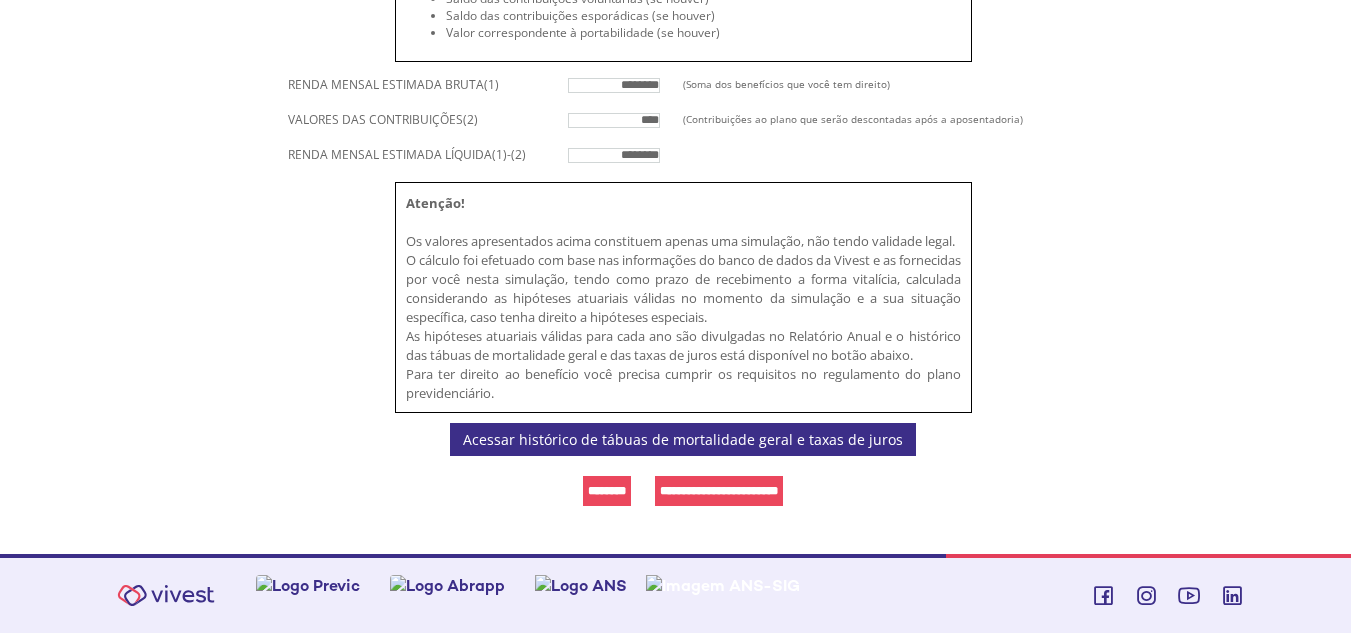click on "Contribuição Variável - CV
********
Valor estimado para o recebimento do benefício, considerando - na data que você escolheu para a simulação - os seguintes valores:
Saldo das contribuições mensais (obrigatórias)
Saldo das contribuições voluntárias (se houver)
Saldo das contribuições esporádicas (se houver)
Valor correspondente à portabilidade (se houver)
RENDA MENSAL ESTIMADA BRUTA(1)
********" at bounding box center [683, 185] 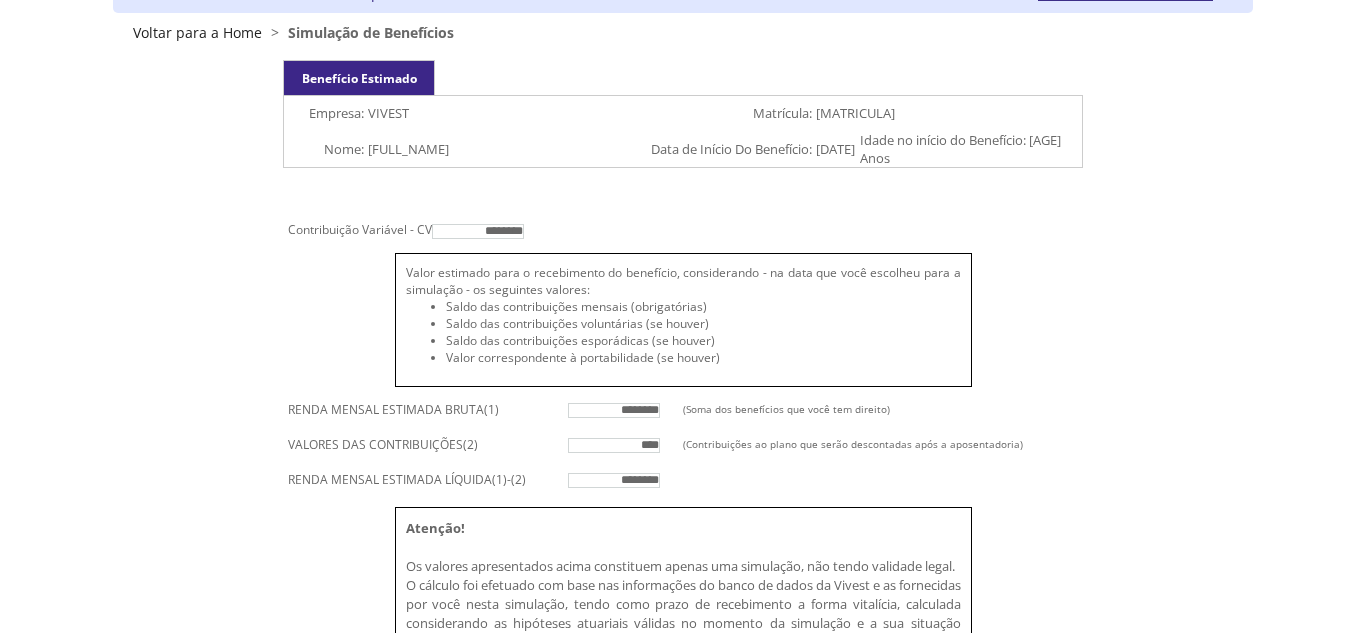 scroll, scrollTop: 67, scrollLeft: 0, axis: vertical 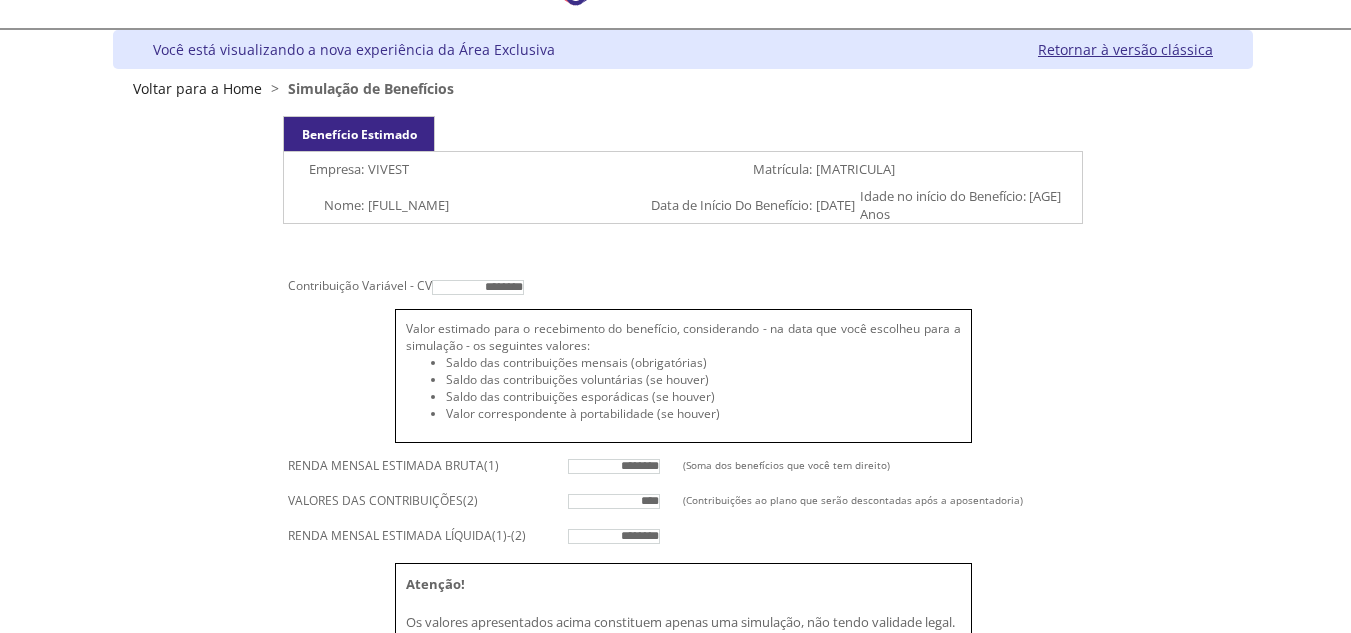 drag, startPoint x: 502, startPoint y: 279, endPoint x: 536, endPoint y: 278, distance: 34.0147 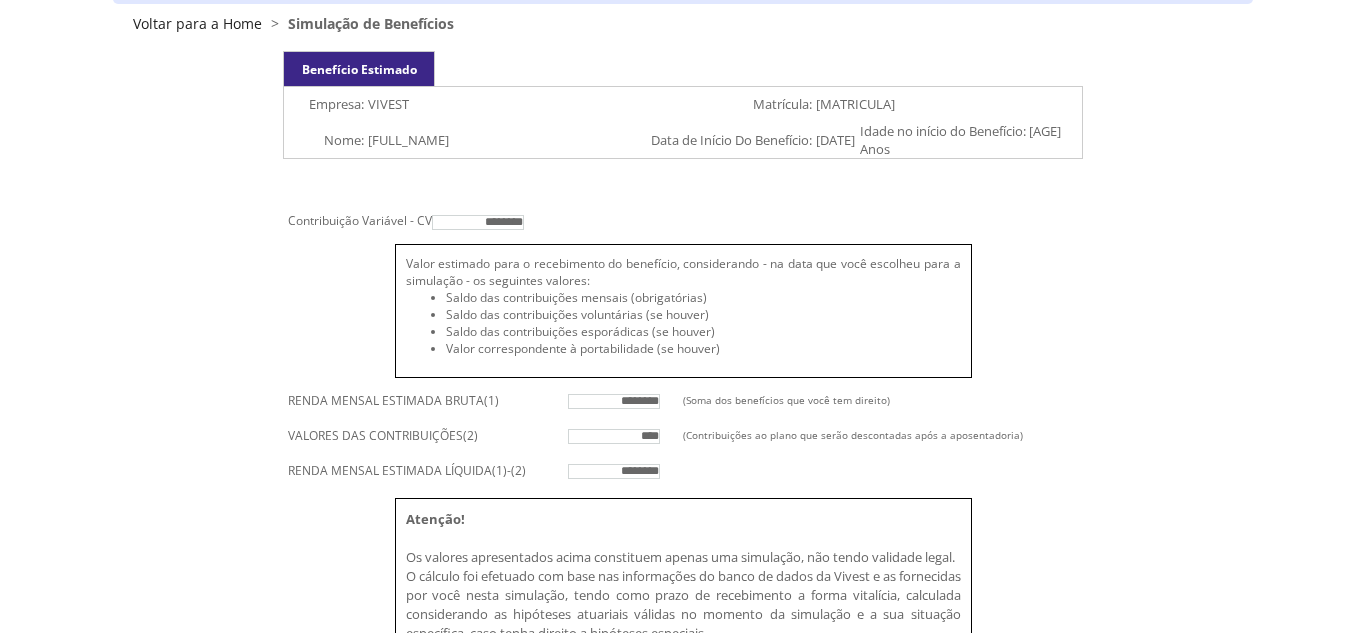 scroll, scrollTop: 167, scrollLeft: 0, axis: vertical 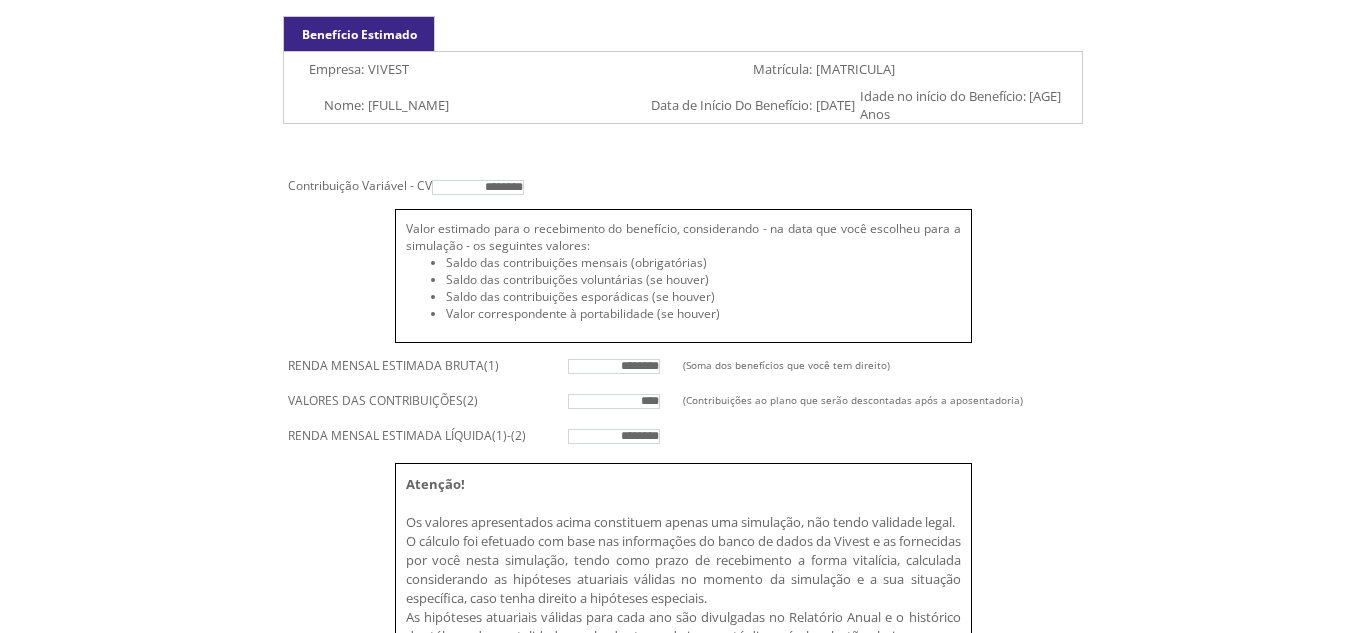 click on "(Soma dos benefícios que você tem direito)" at bounding box center [883, 365] 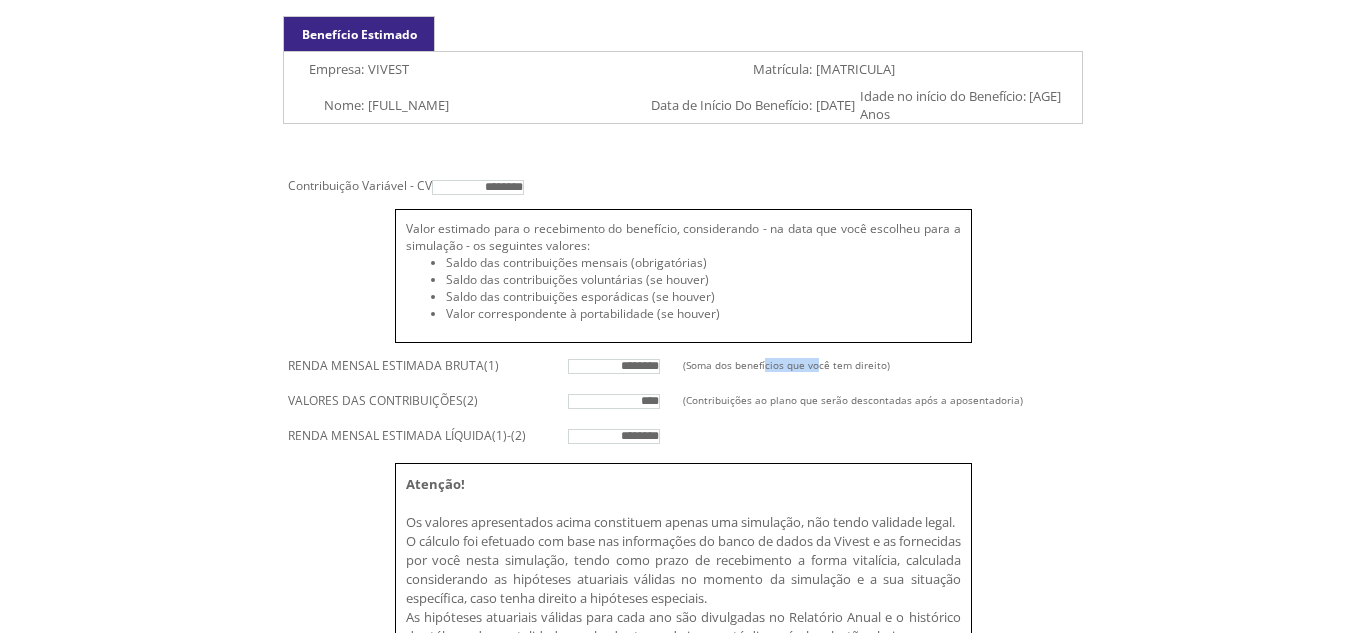 click on "(Soma dos benefícios que você tem direito)" at bounding box center (883, 365) 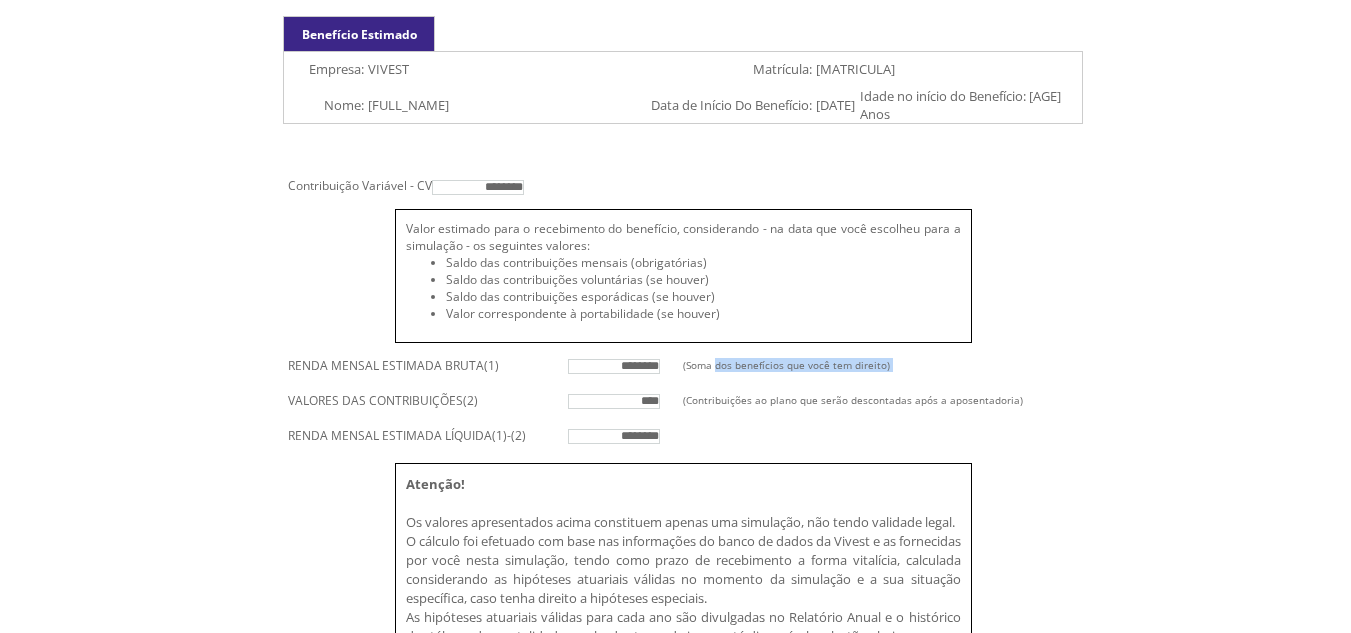click on "(Soma dos benefícios que você tem direito)" at bounding box center (883, 365) 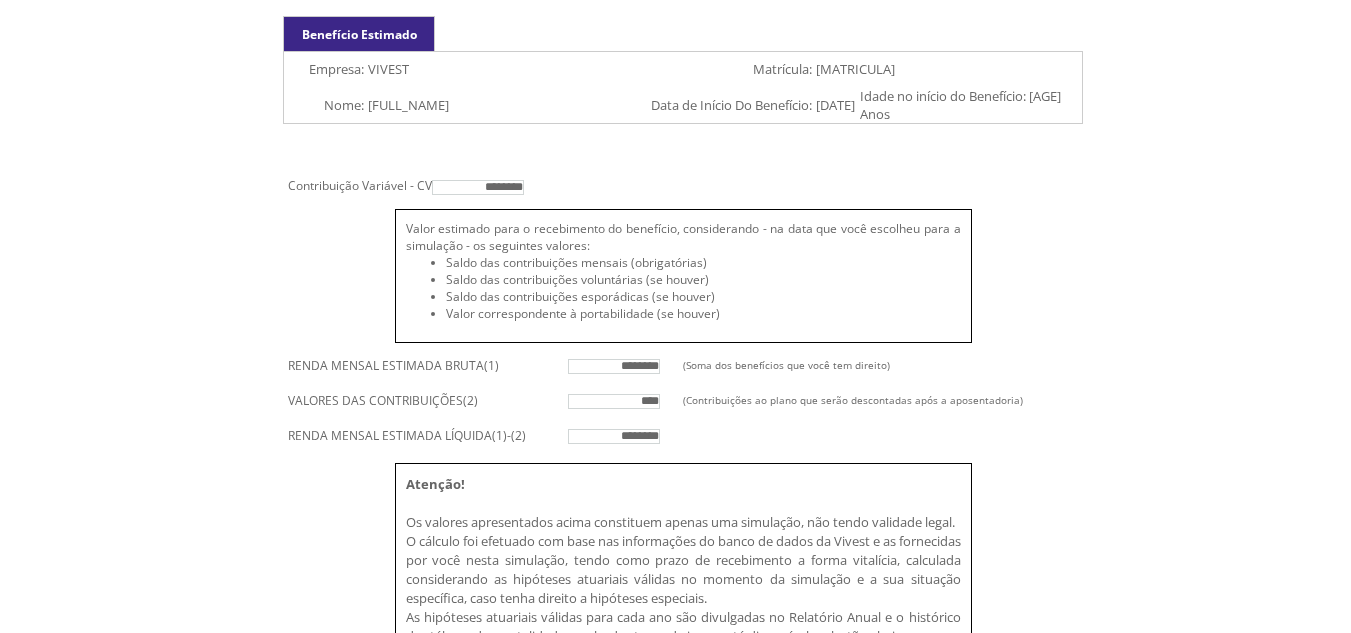 click on "(Contribuições ao plano que serão descontadas após a aposentadoria)" at bounding box center (883, 400) 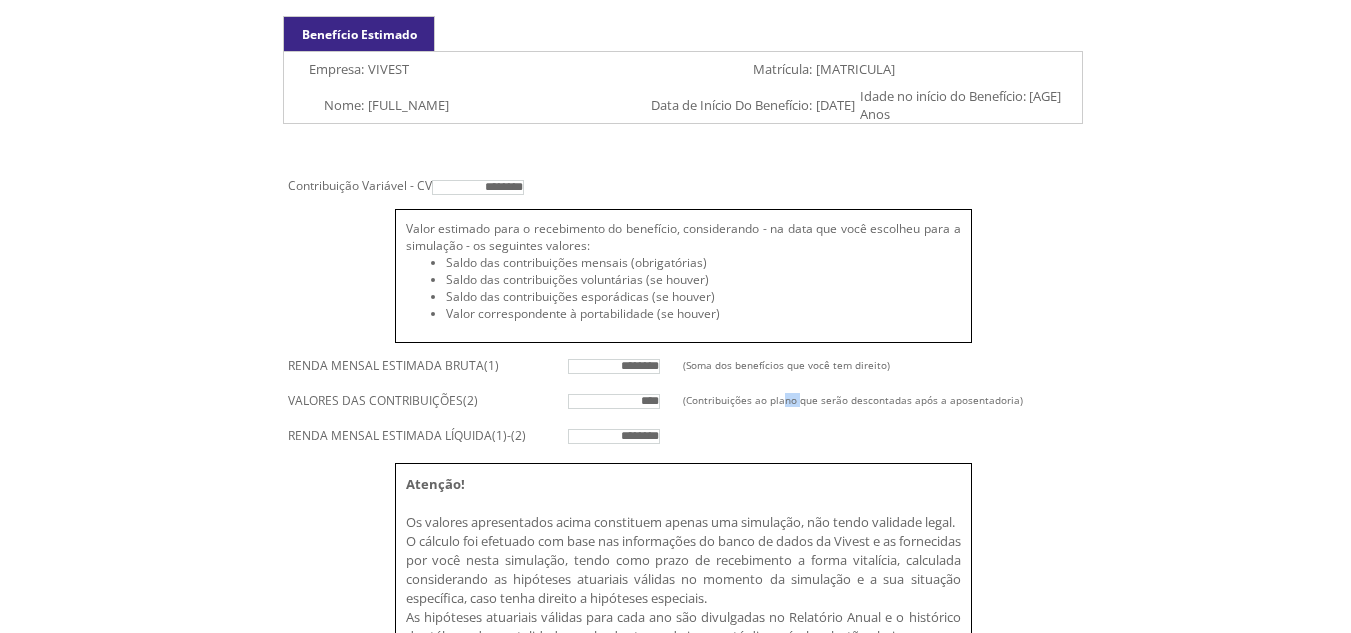 click on "(Contribuições ao plano que serão descontadas após a aposentadoria)" at bounding box center (883, 400) 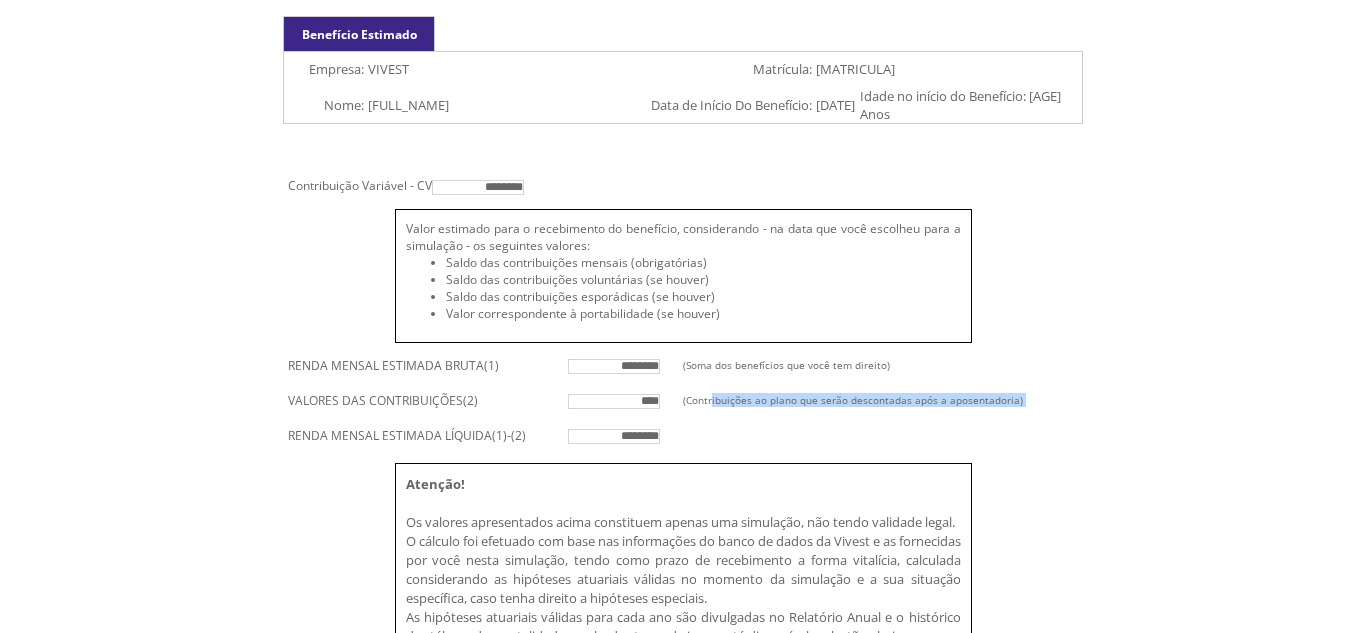 click on "(Contribuições ao plano que serão descontadas após a aposentadoria)" at bounding box center (883, 400) 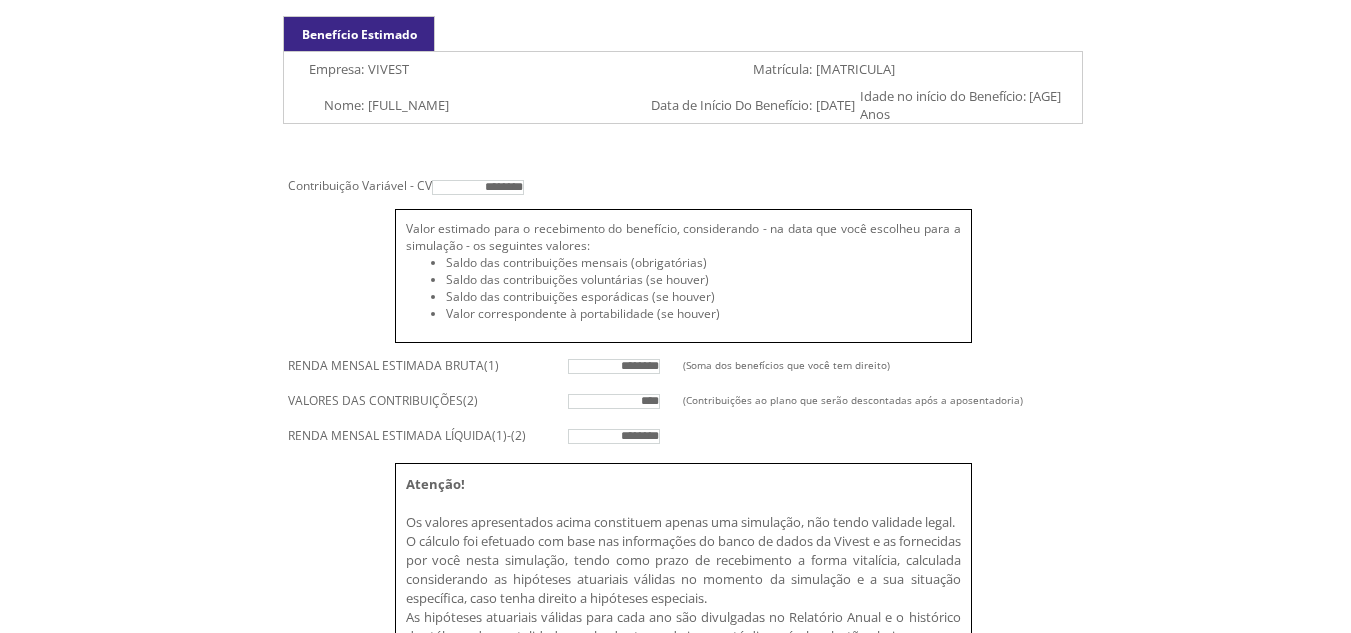 drag, startPoint x: 171, startPoint y: 324, endPoint x: 202, endPoint y: 305, distance: 36.359318 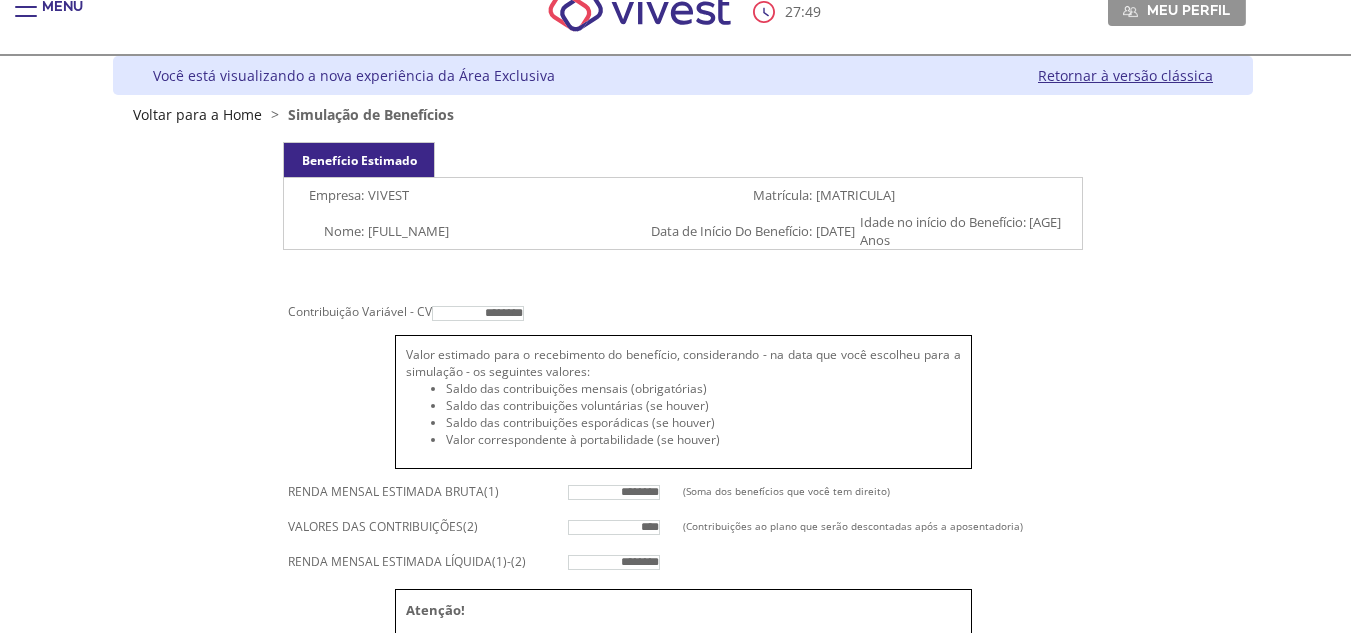 scroll, scrollTop: 0, scrollLeft: 0, axis: both 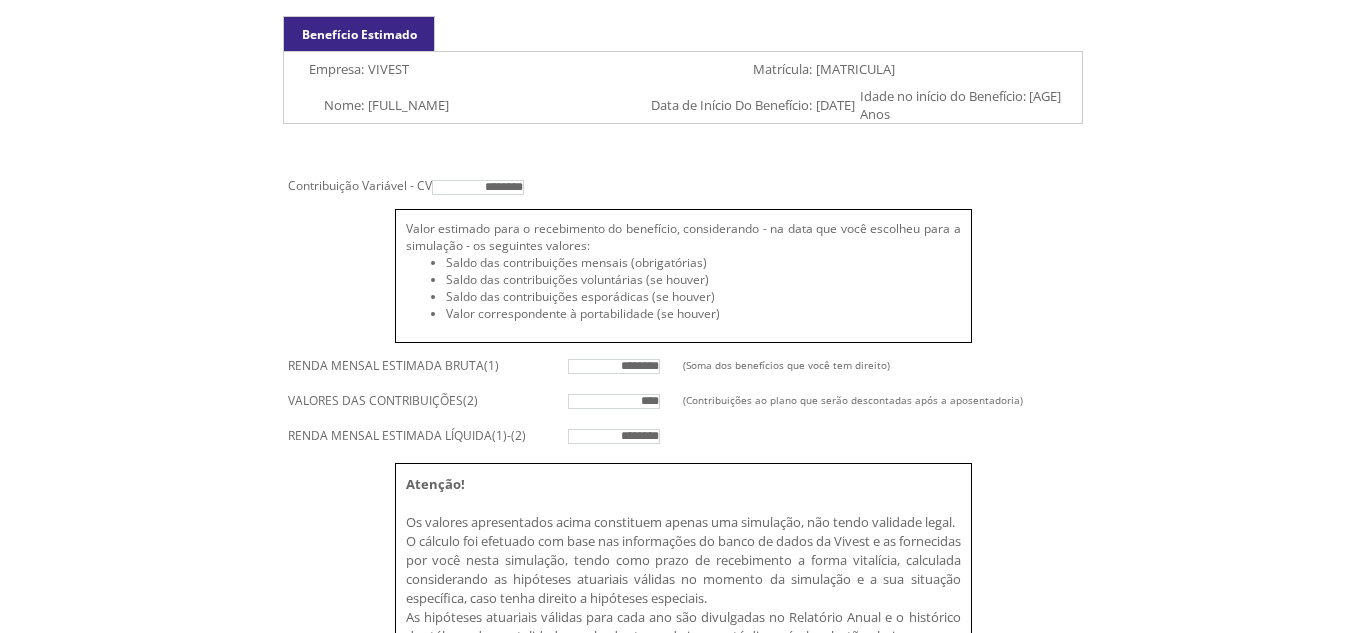 click on "Idade no início do Benefício: 55 Anos" at bounding box center (970, 105) 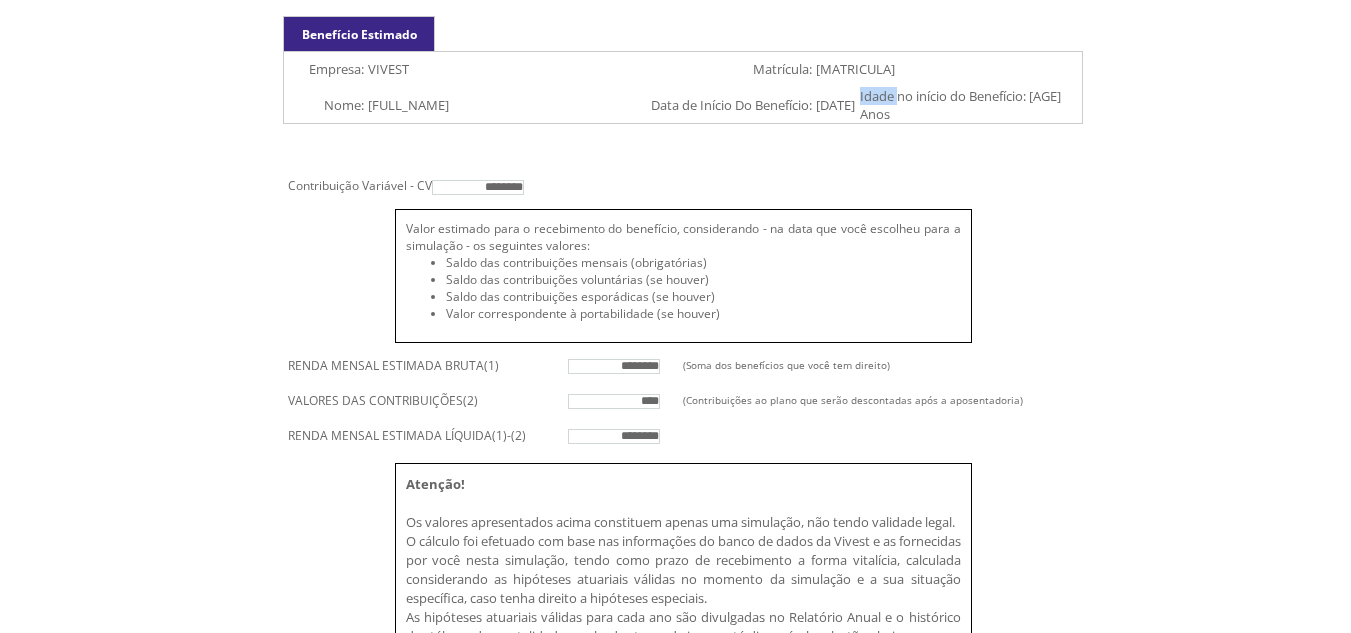 click on "Idade no início do Benefício: 55 Anos" at bounding box center [970, 105] 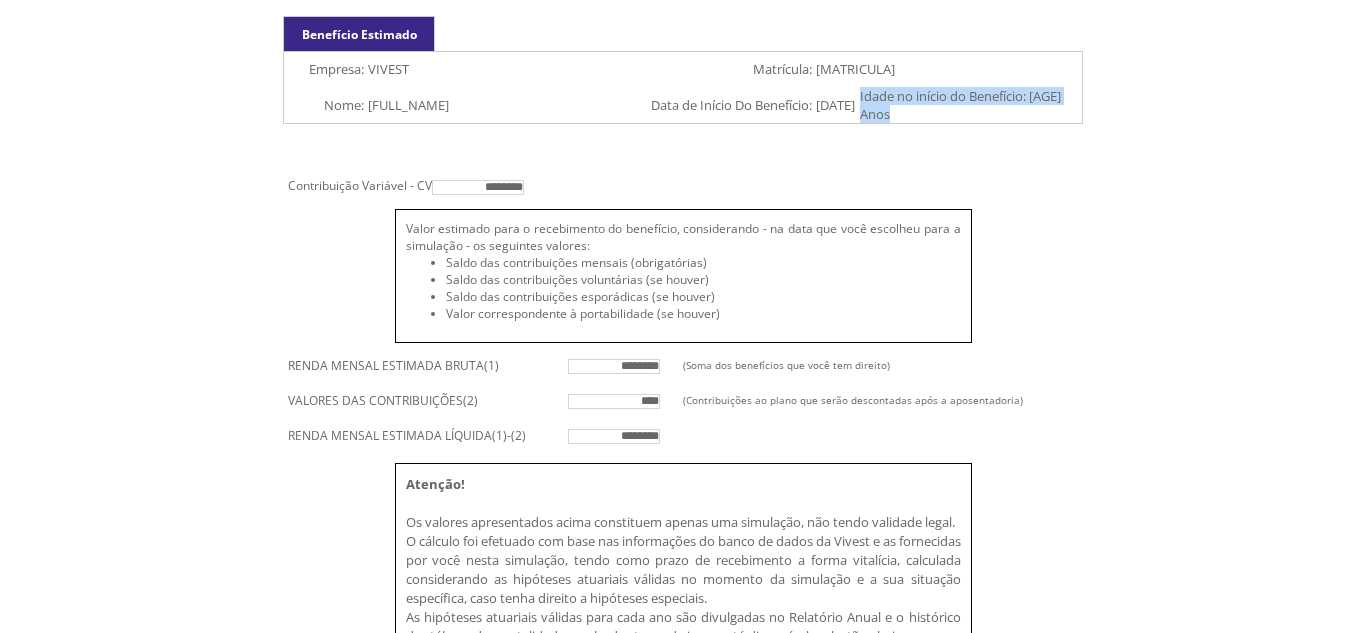click on "Idade no início do Benefício: 55 Anos" at bounding box center (970, 105) 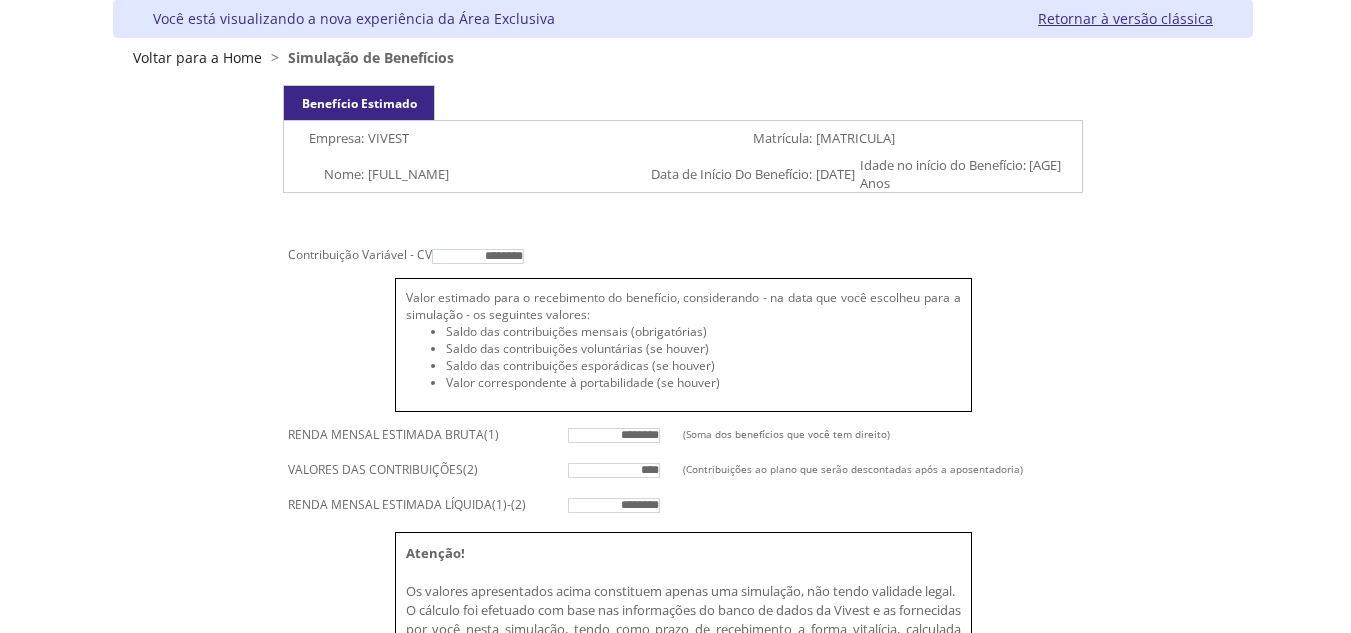 scroll, scrollTop: 0, scrollLeft: 0, axis: both 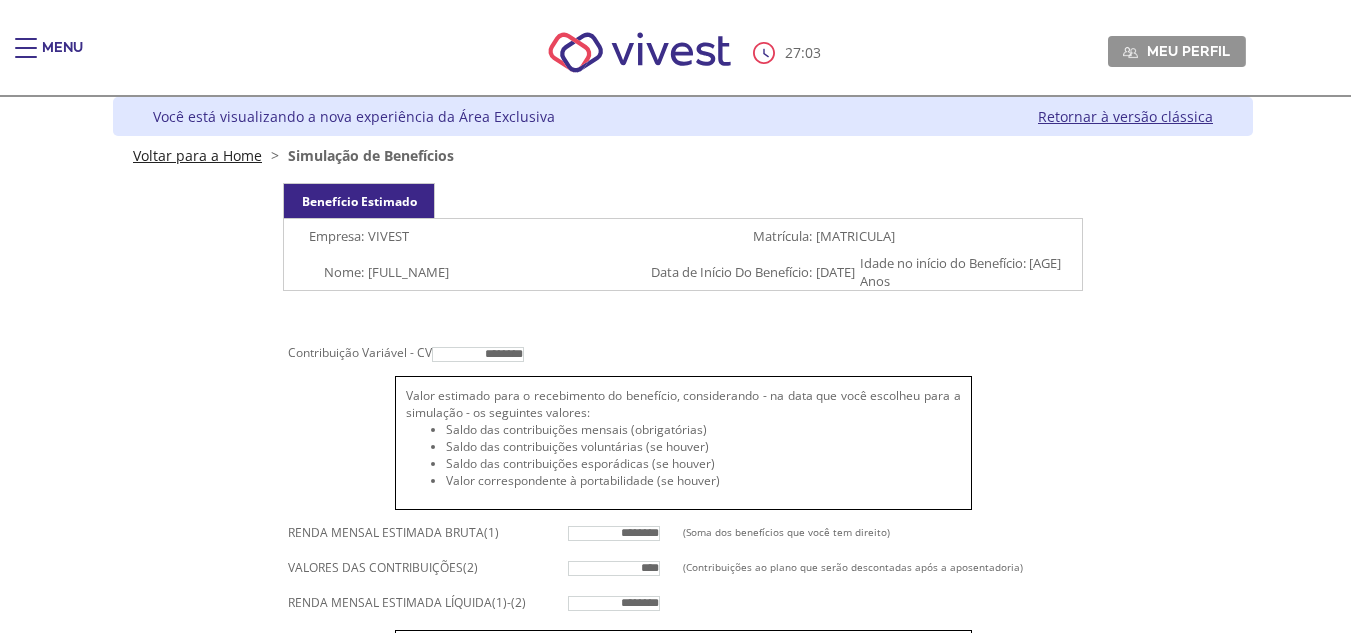 click on "Voltar para a Home" at bounding box center (197, 155) 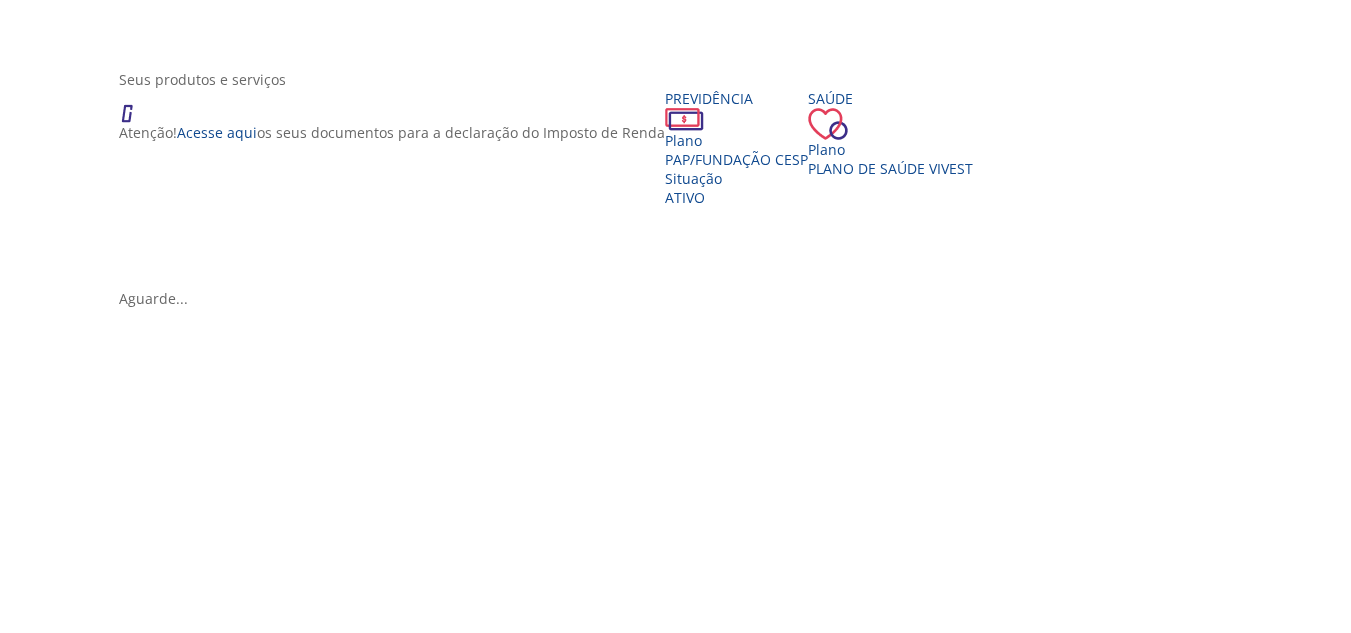 scroll, scrollTop: 300, scrollLeft: 0, axis: vertical 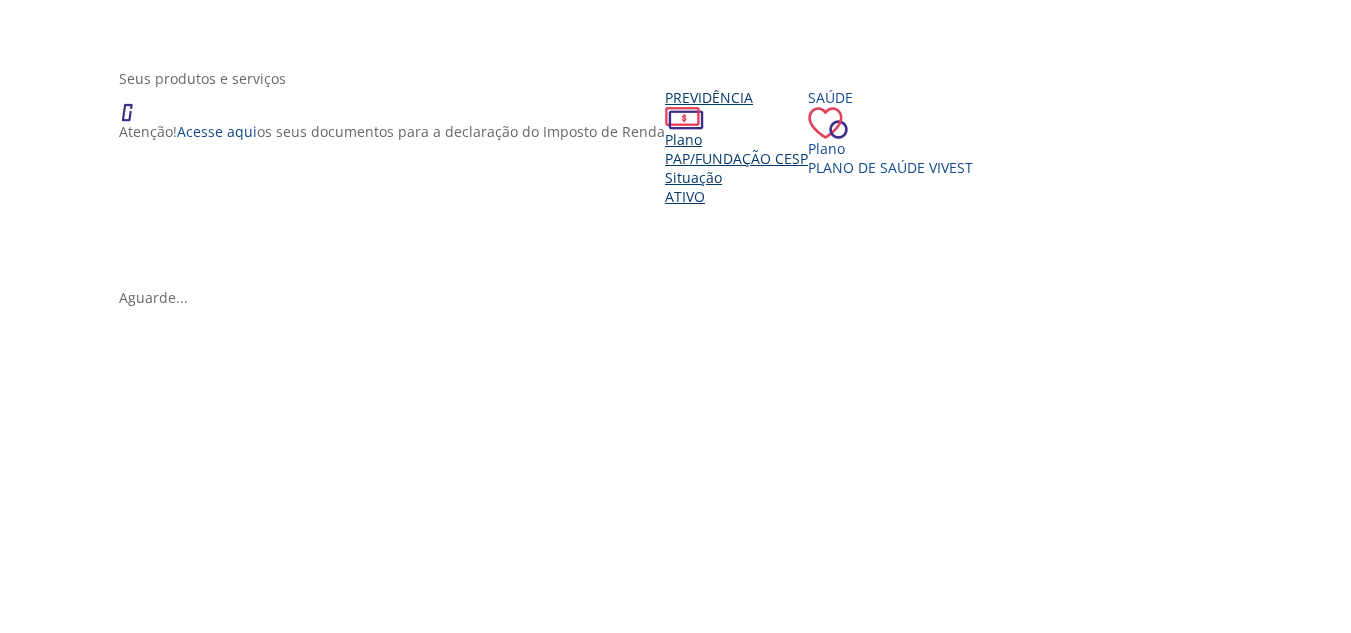 click on "PAP/Fundação CESP" at bounding box center [736, 158] 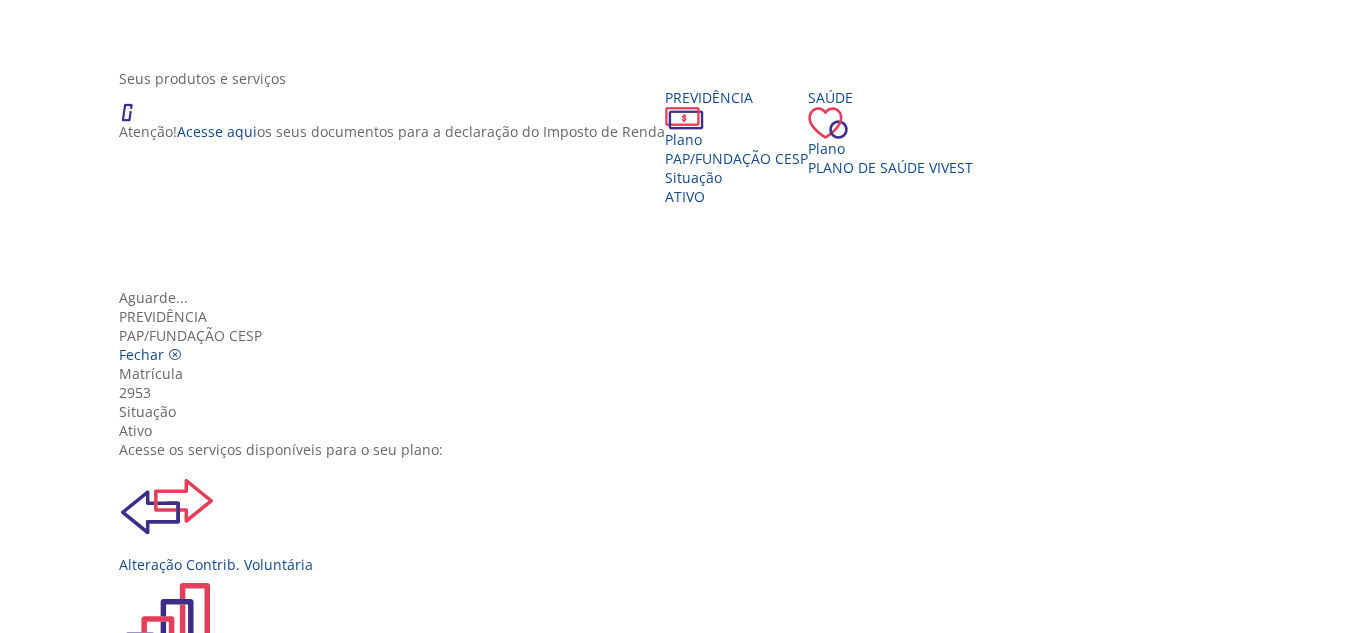 scroll, scrollTop: 223, scrollLeft: 0, axis: vertical 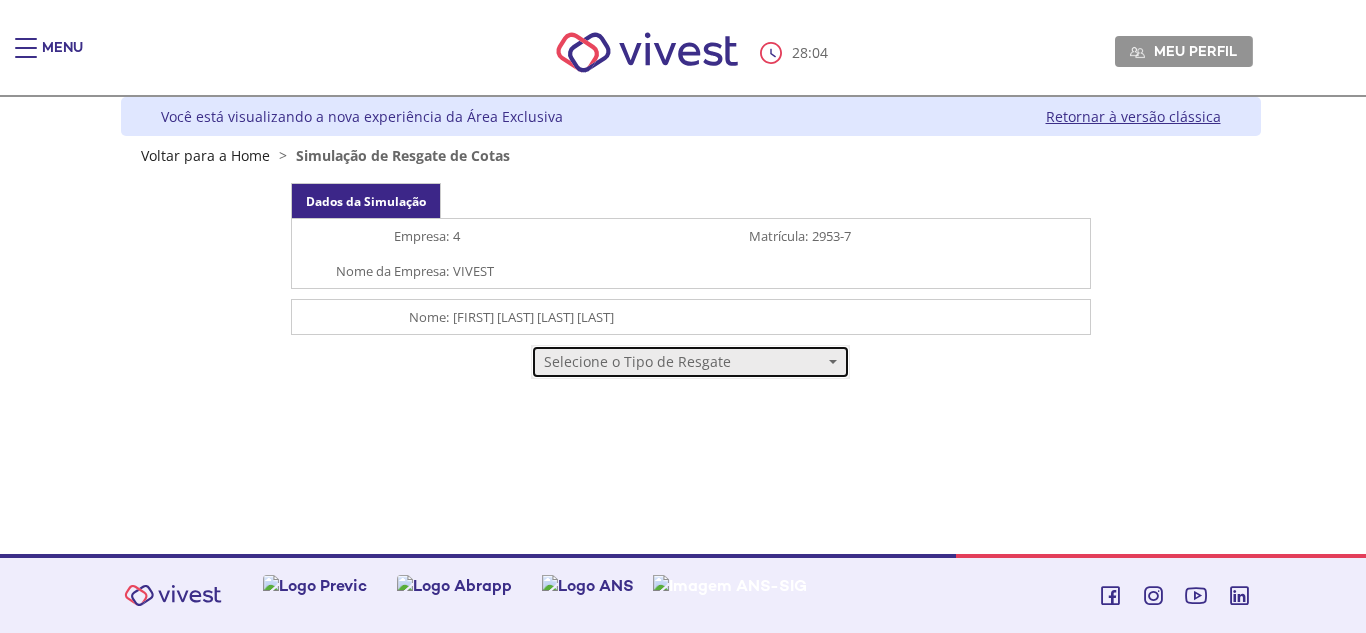 click on "Selecione o Tipo de Resgate" at bounding box center (683, 362) 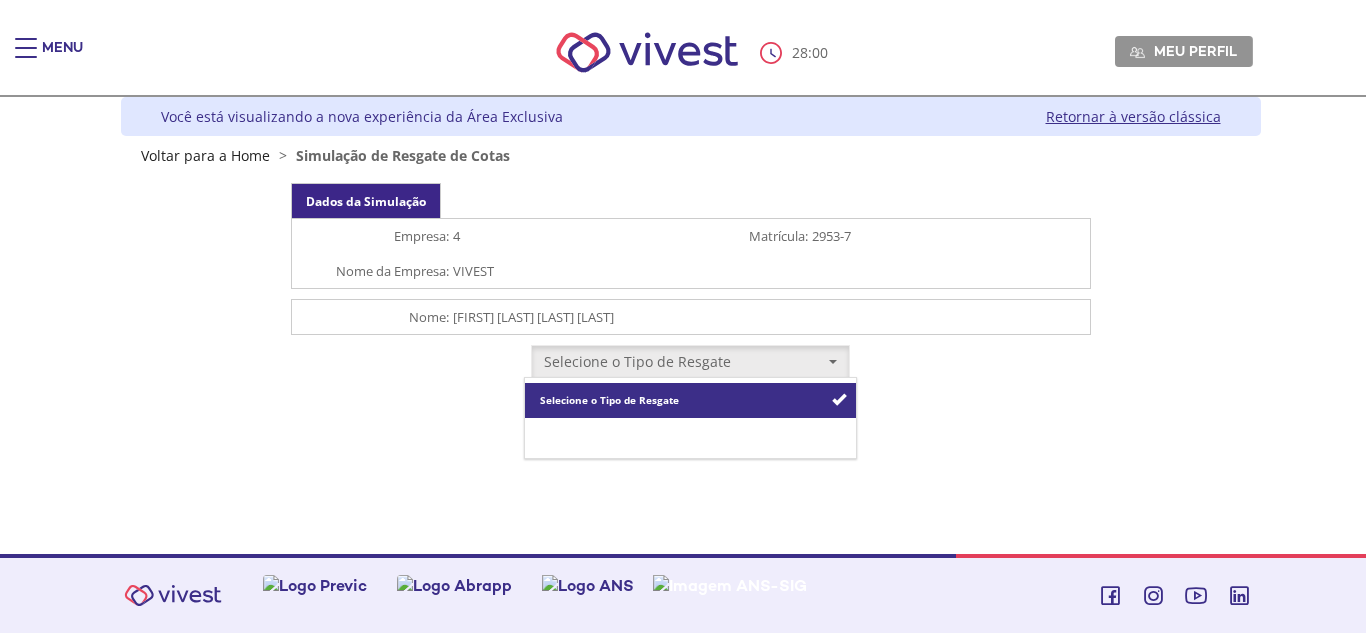 click on "Resgate Total" at bounding box center (690, 435) 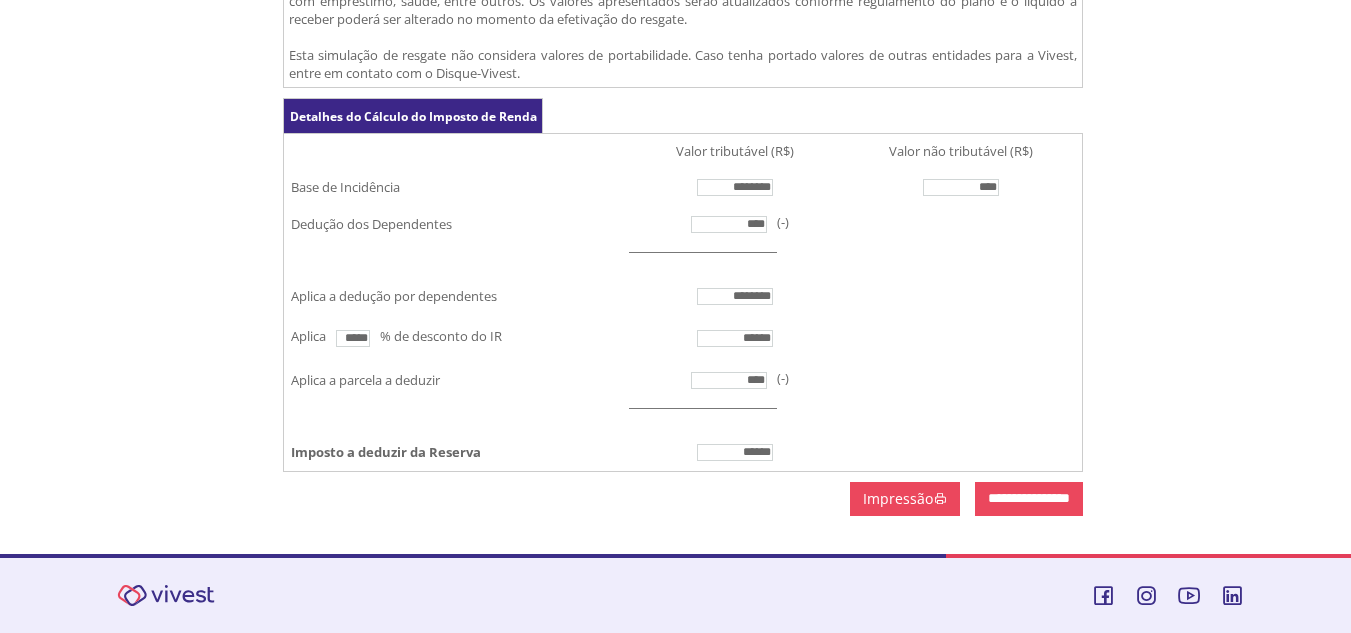 scroll, scrollTop: 953, scrollLeft: 0, axis: vertical 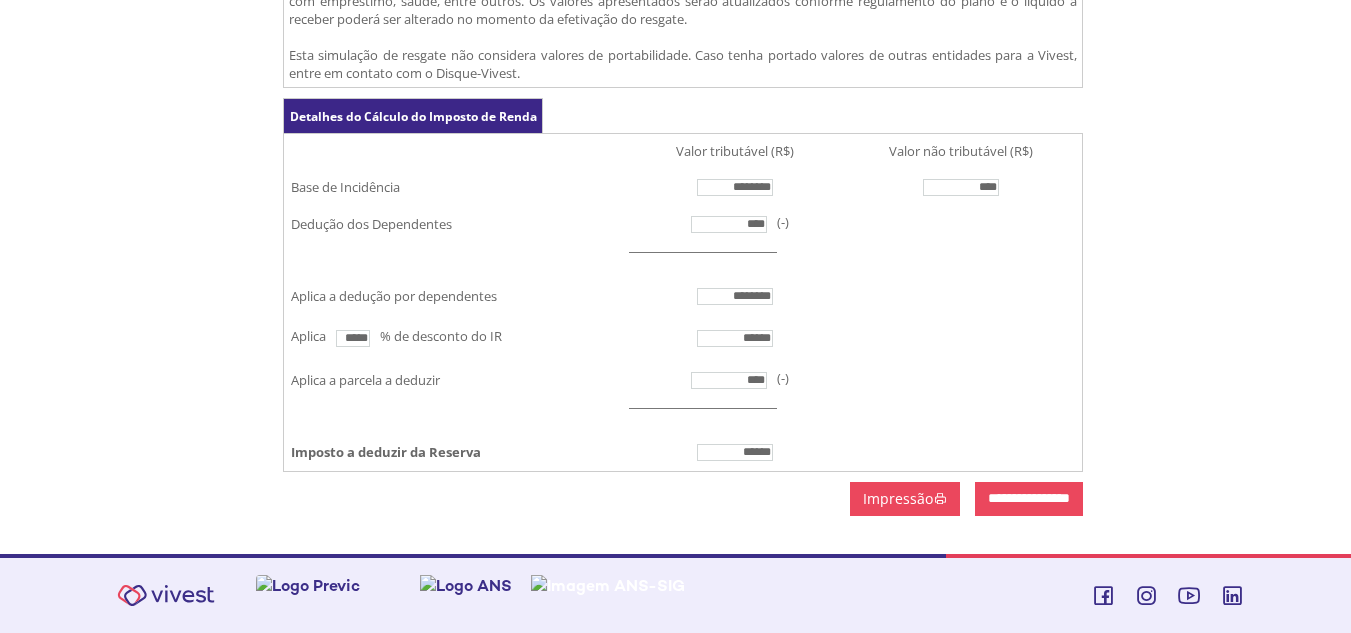 click on "Imposto a deduzir da Reserva" at bounding box center [386, 452] 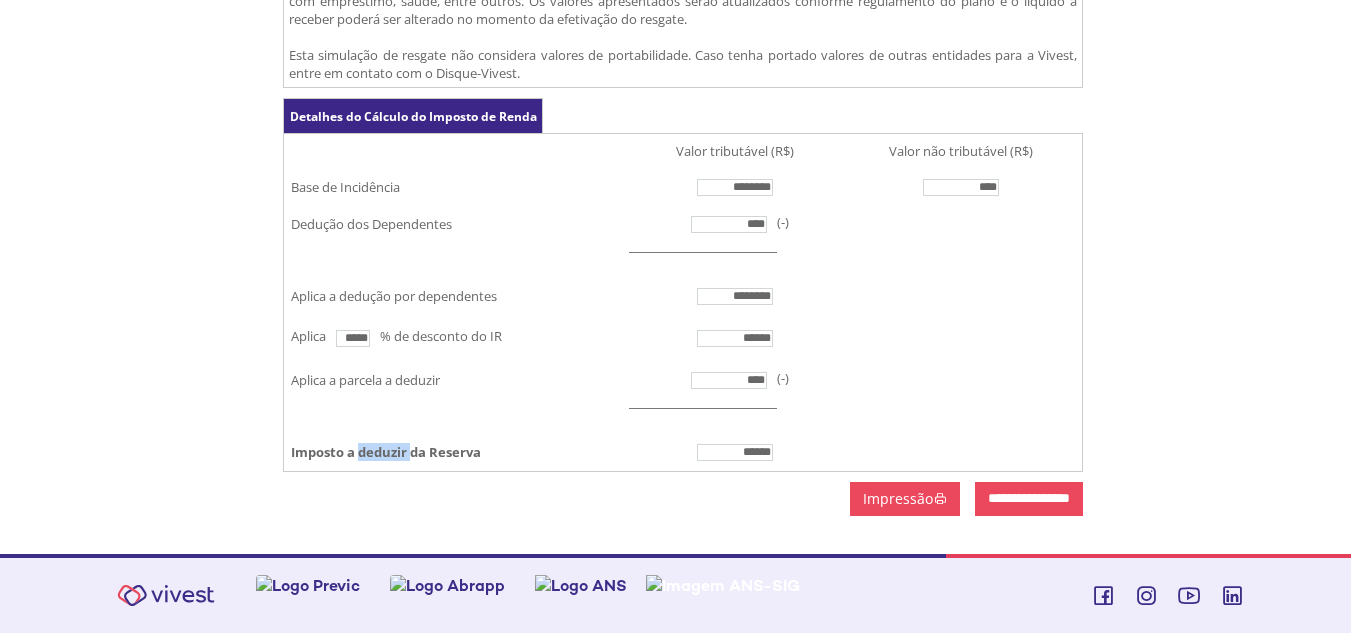 click on "Imposto a deduzir da Reserva" at bounding box center [386, 452] 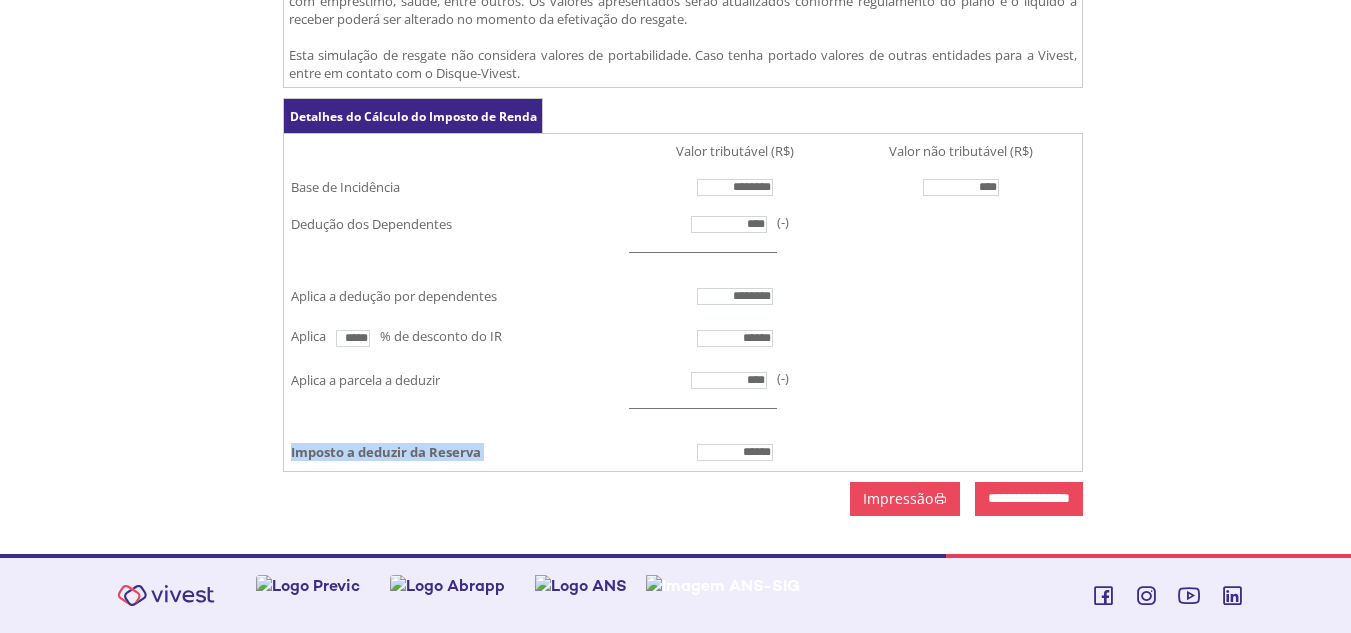 click on "Imposto a deduzir da Reserva" at bounding box center (386, 452) 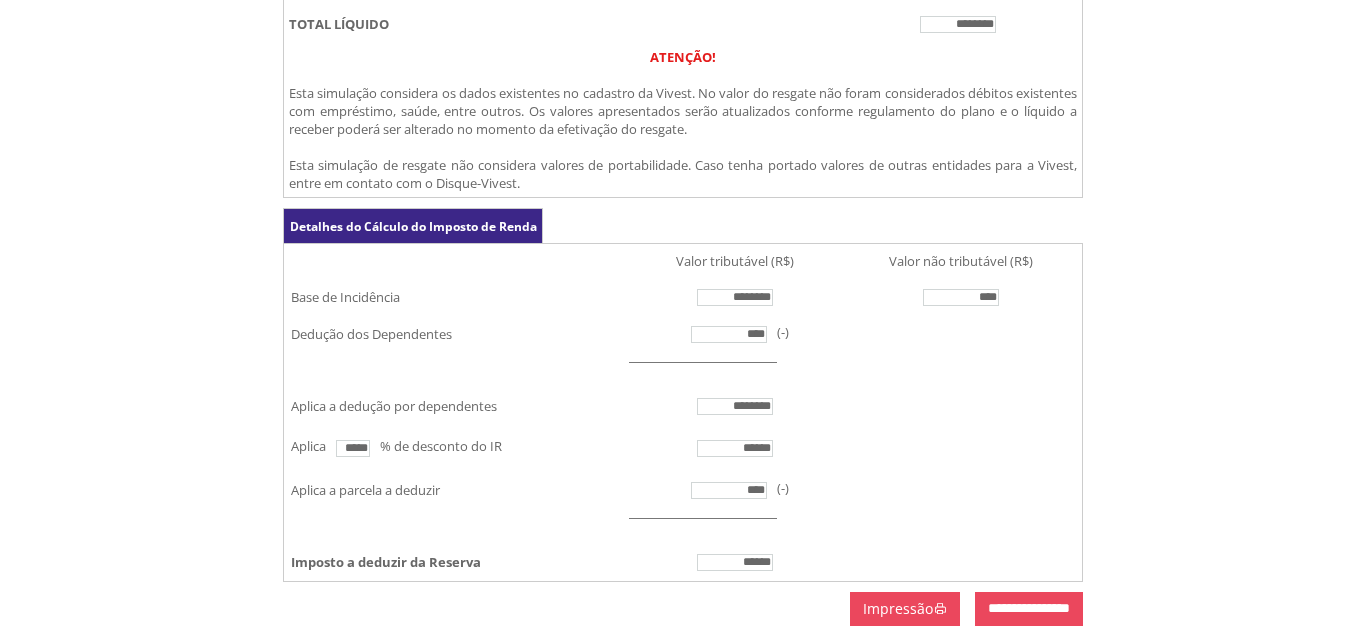scroll, scrollTop: 653, scrollLeft: 0, axis: vertical 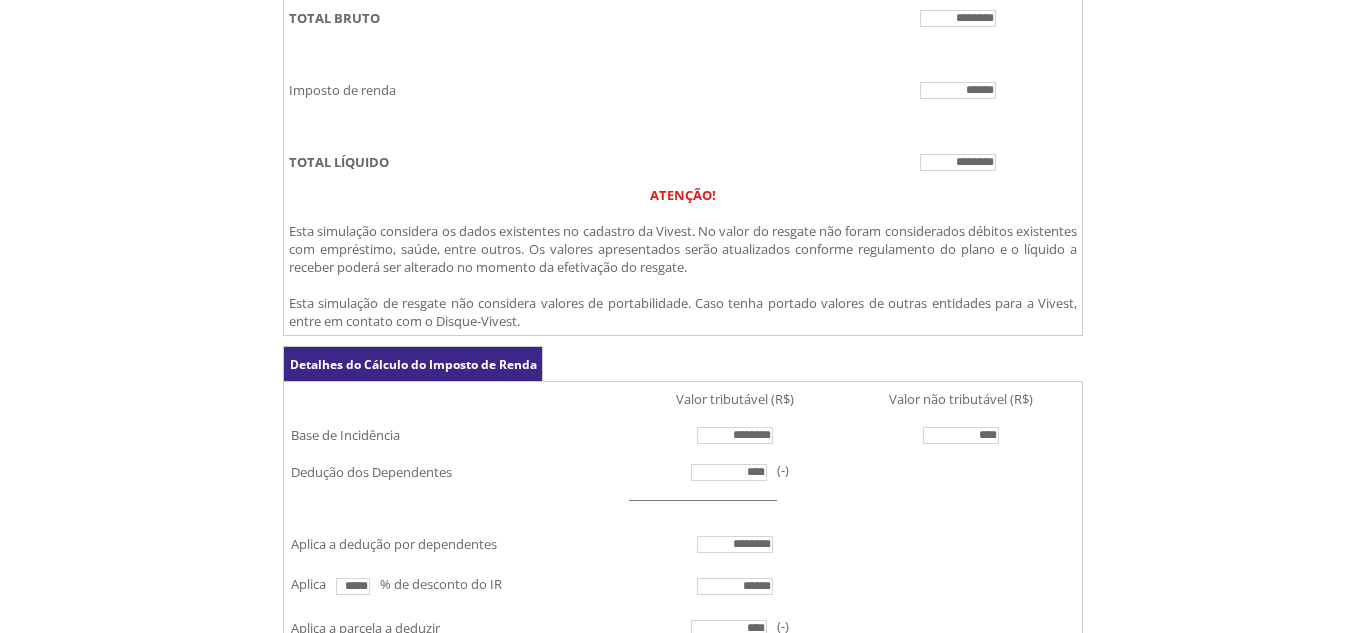click on "********" at bounding box center [958, 162] 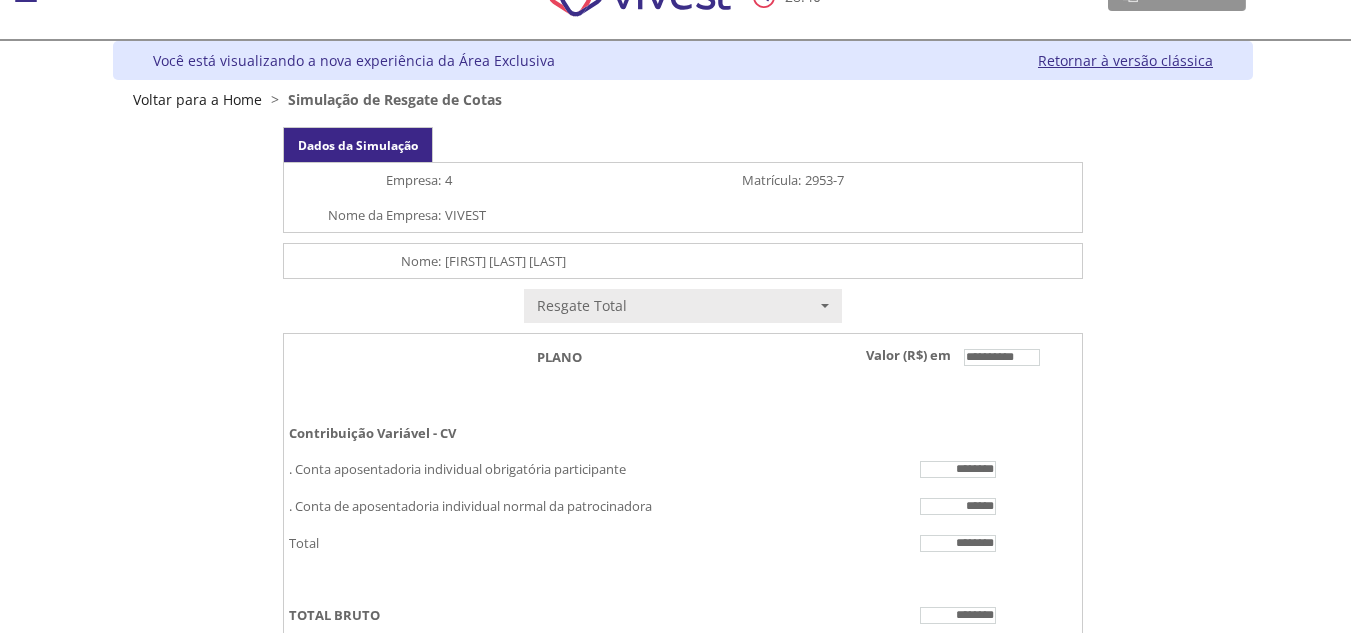 scroll, scrollTop: 0, scrollLeft: 0, axis: both 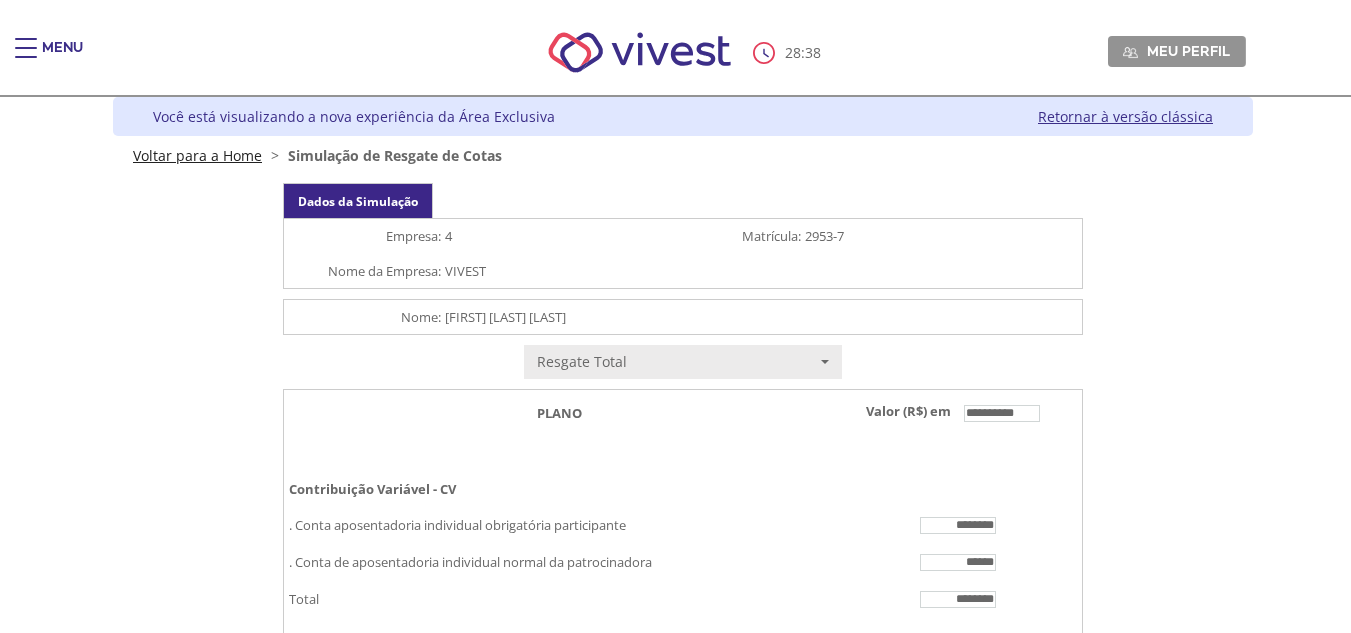 click on "Voltar para a Home" at bounding box center (197, 155) 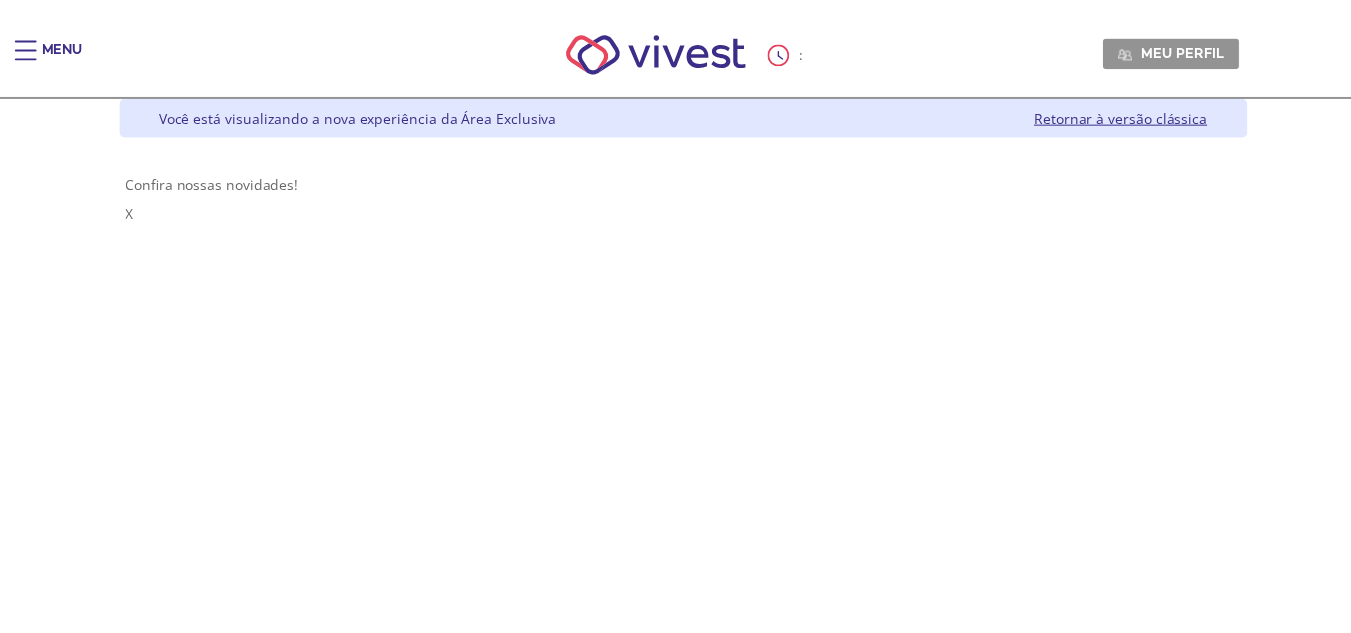 scroll, scrollTop: 0, scrollLeft: 0, axis: both 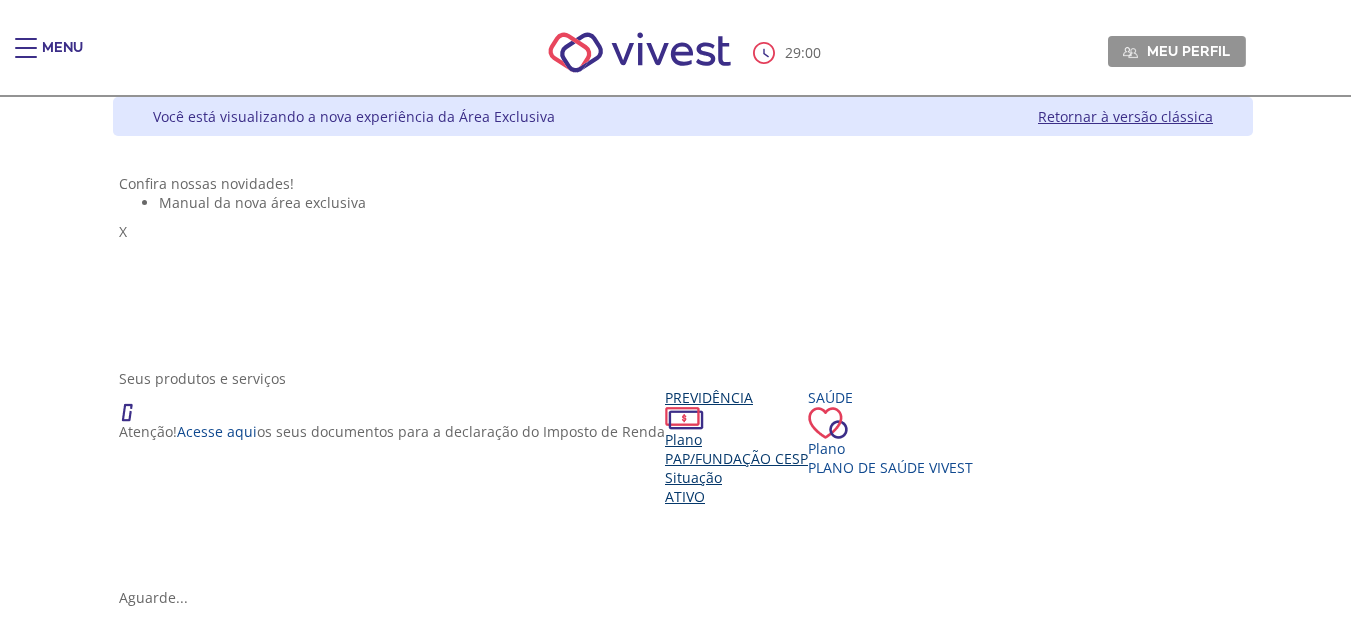 click on "PAP/Fundação CESP" at bounding box center (736, 458) 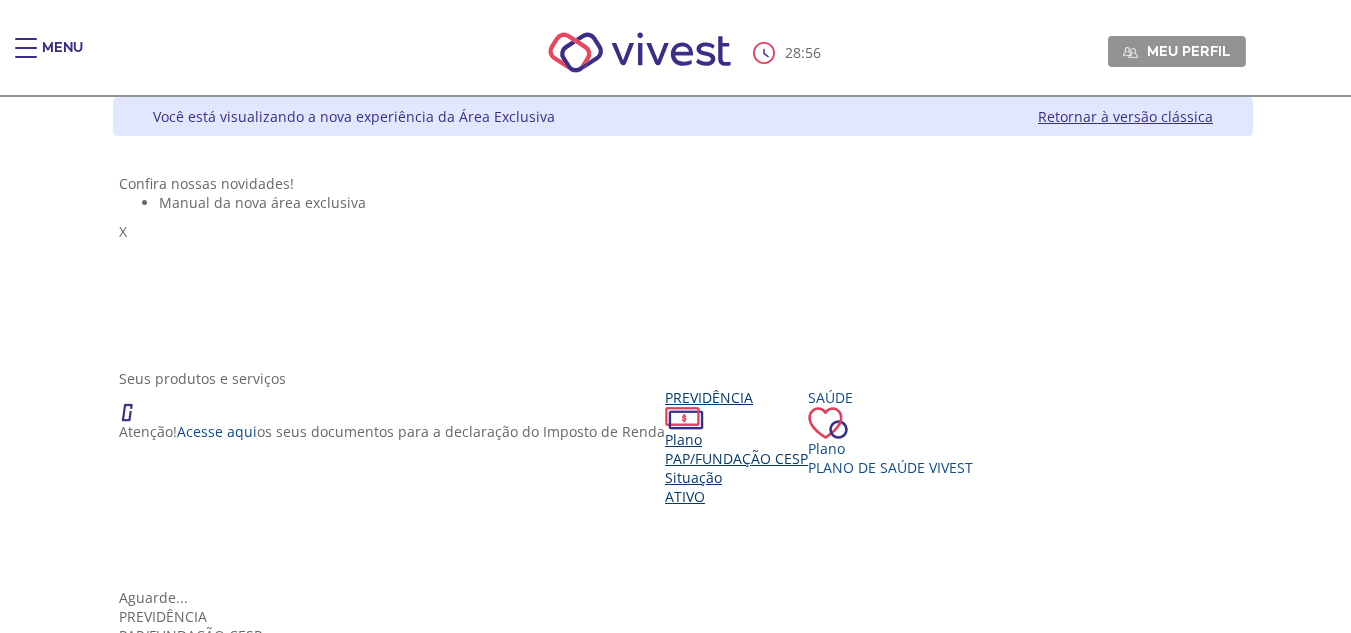 scroll, scrollTop: 223, scrollLeft: 0, axis: vertical 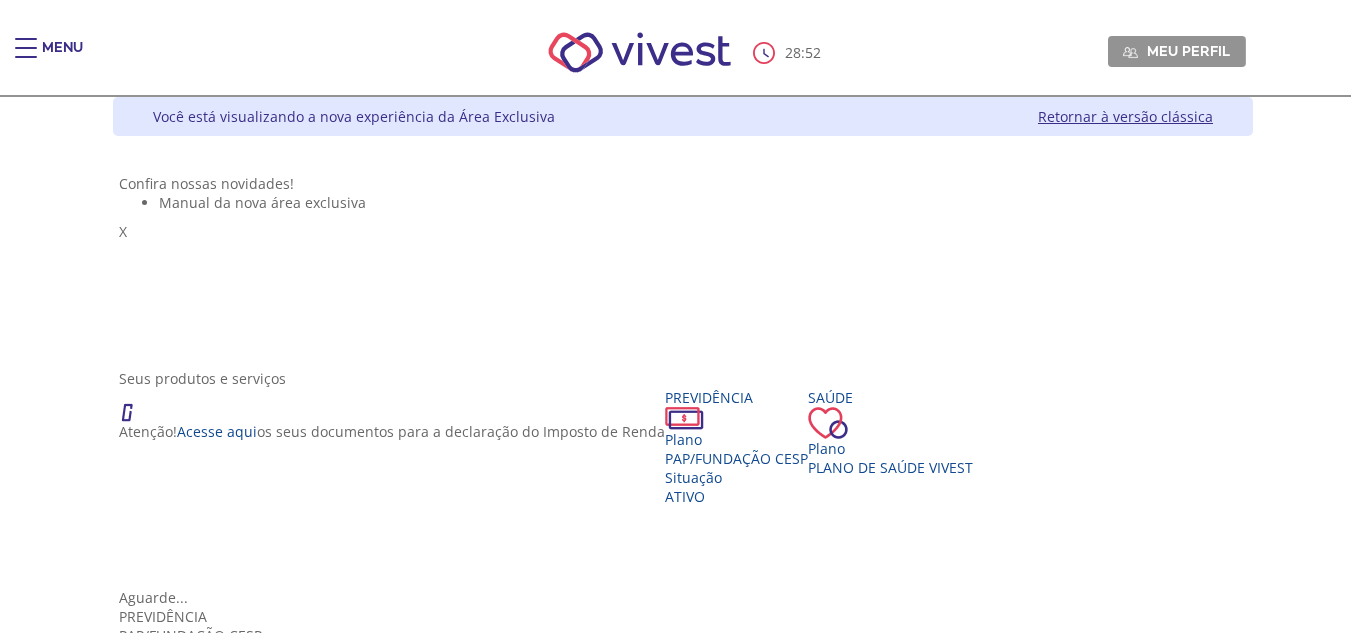 click at bounding box center (167, 1497) 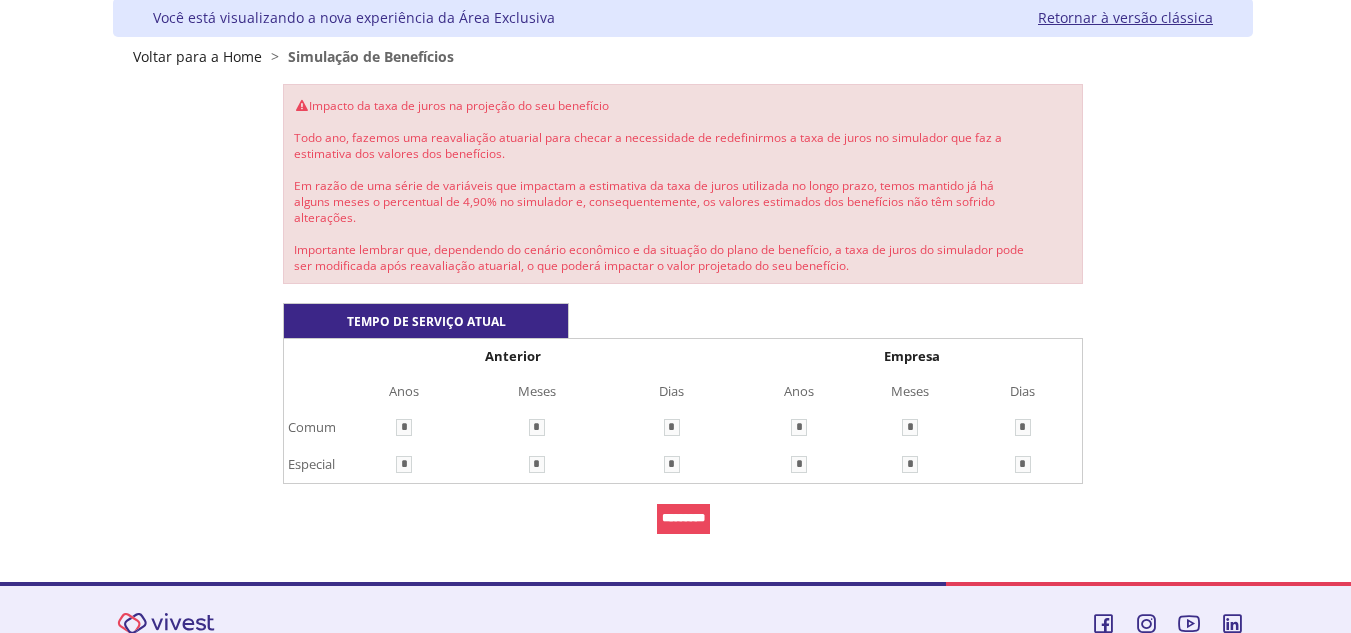 scroll, scrollTop: 119, scrollLeft: 0, axis: vertical 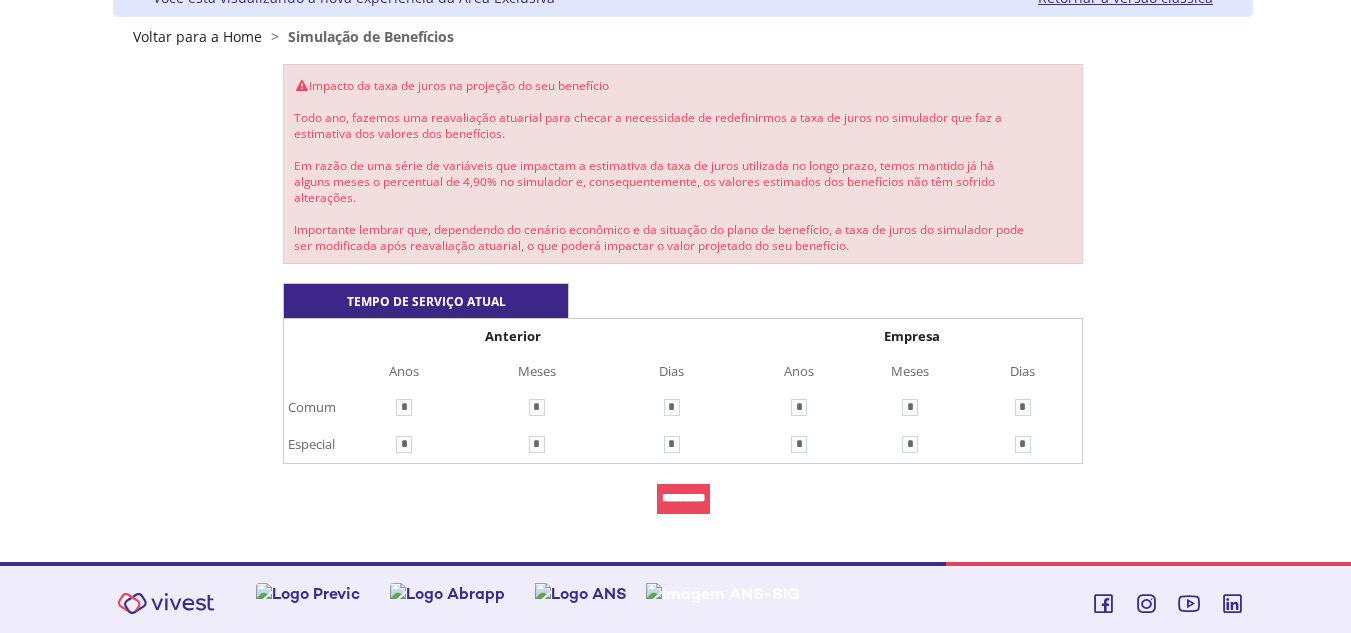 click on "*********" at bounding box center (683, 499) 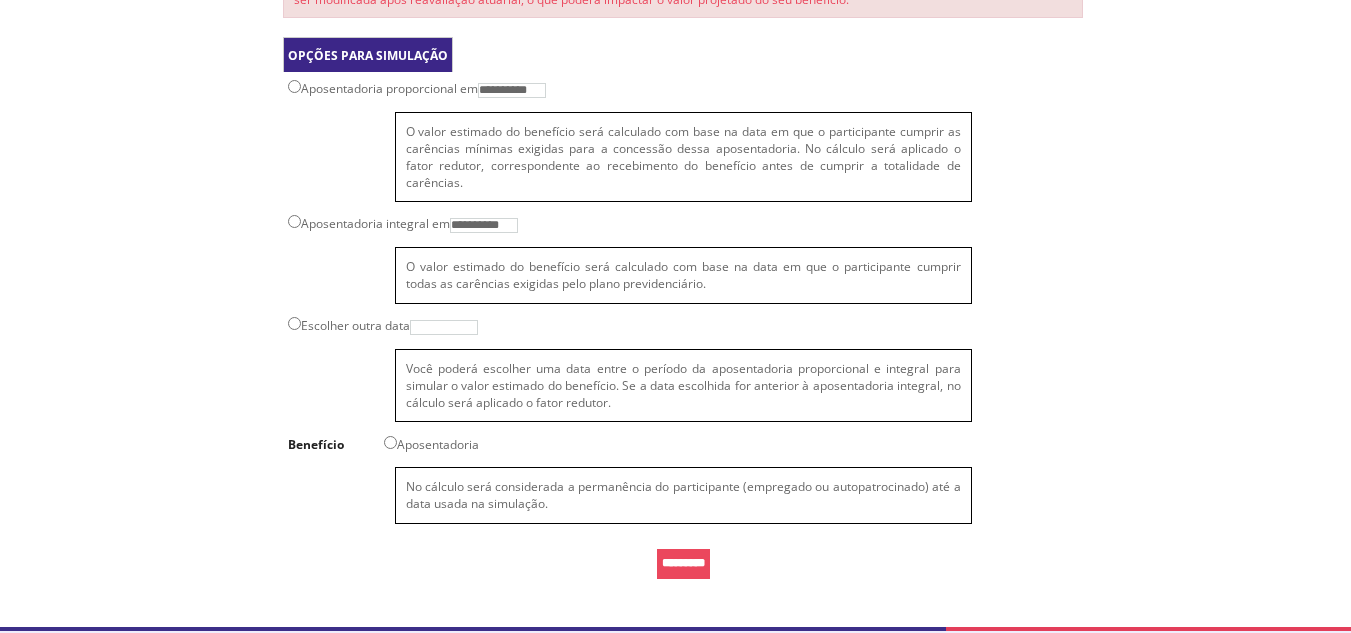 scroll, scrollTop: 383, scrollLeft: 0, axis: vertical 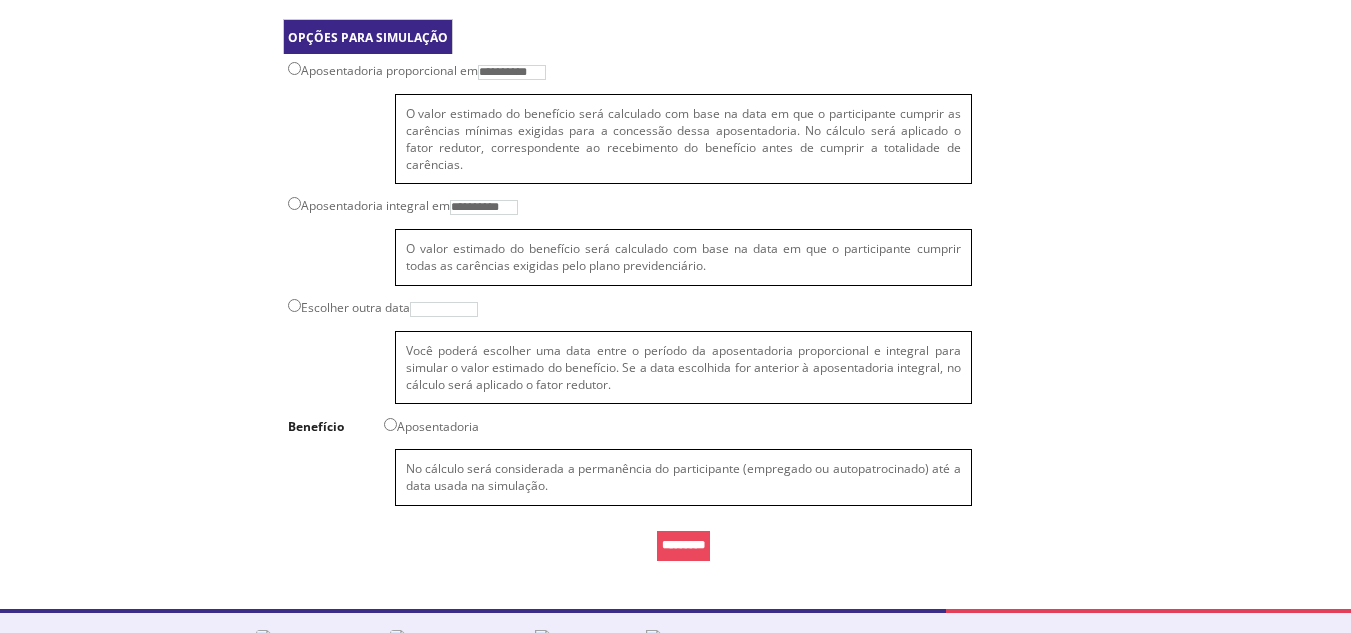 click at bounding box center (444, 309) 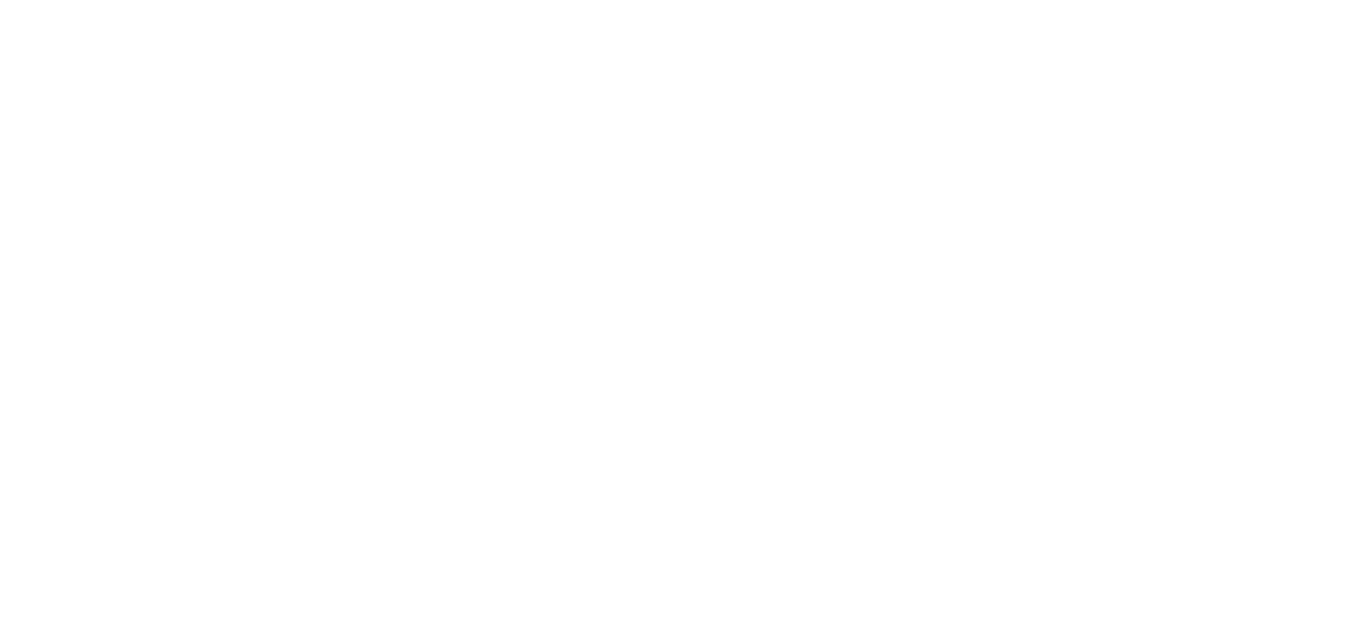 scroll, scrollTop: 0, scrollLeft: 0, axis: both 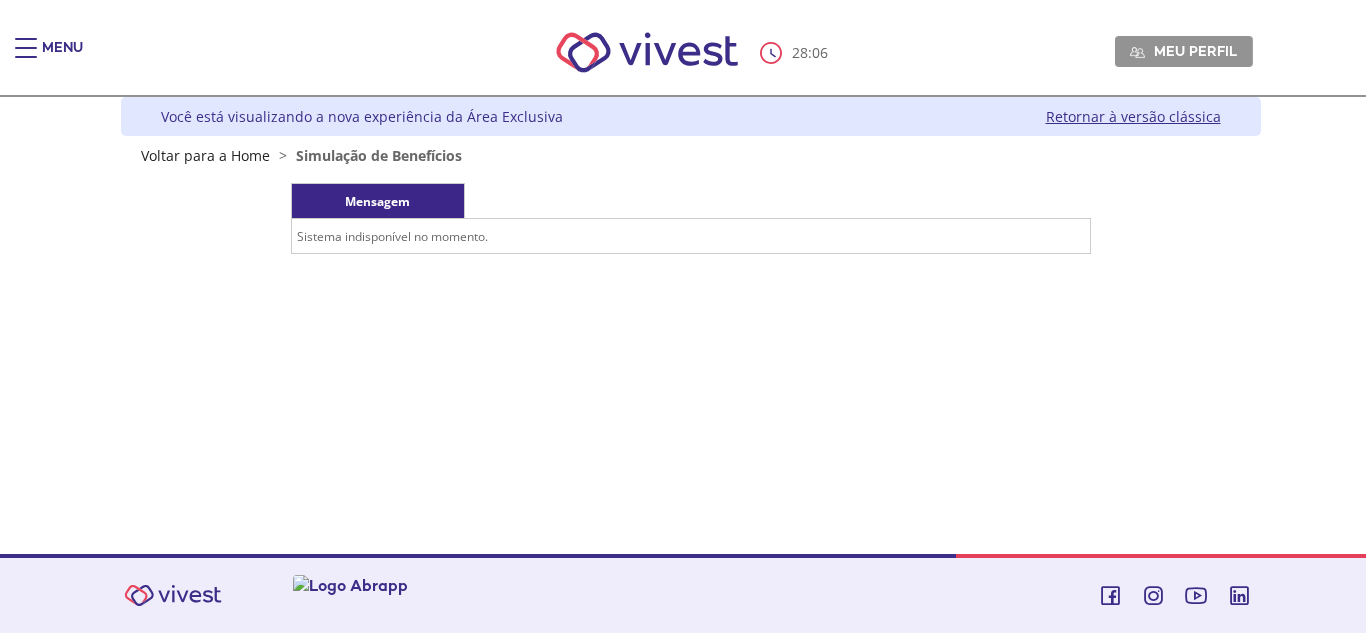 click on "Sistema indisponível no momento." at bounding box center [690, 236] 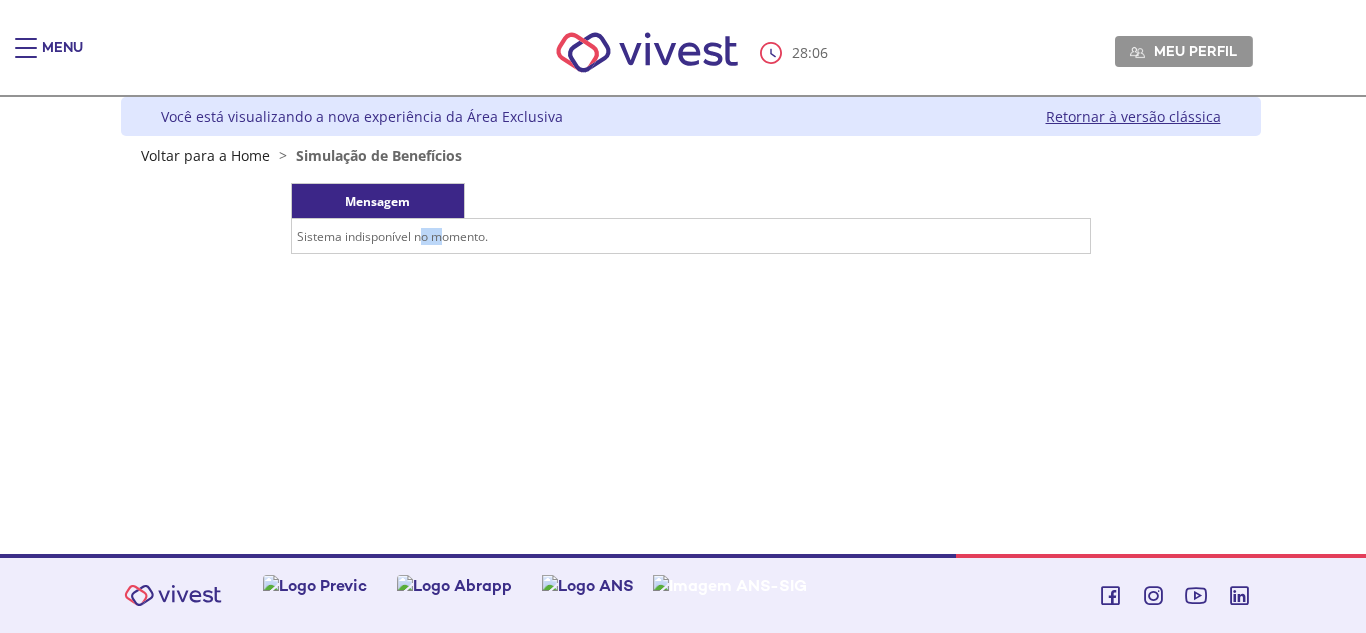 click on "Sistema indisponível no momento." at bounding box center [690, 236] 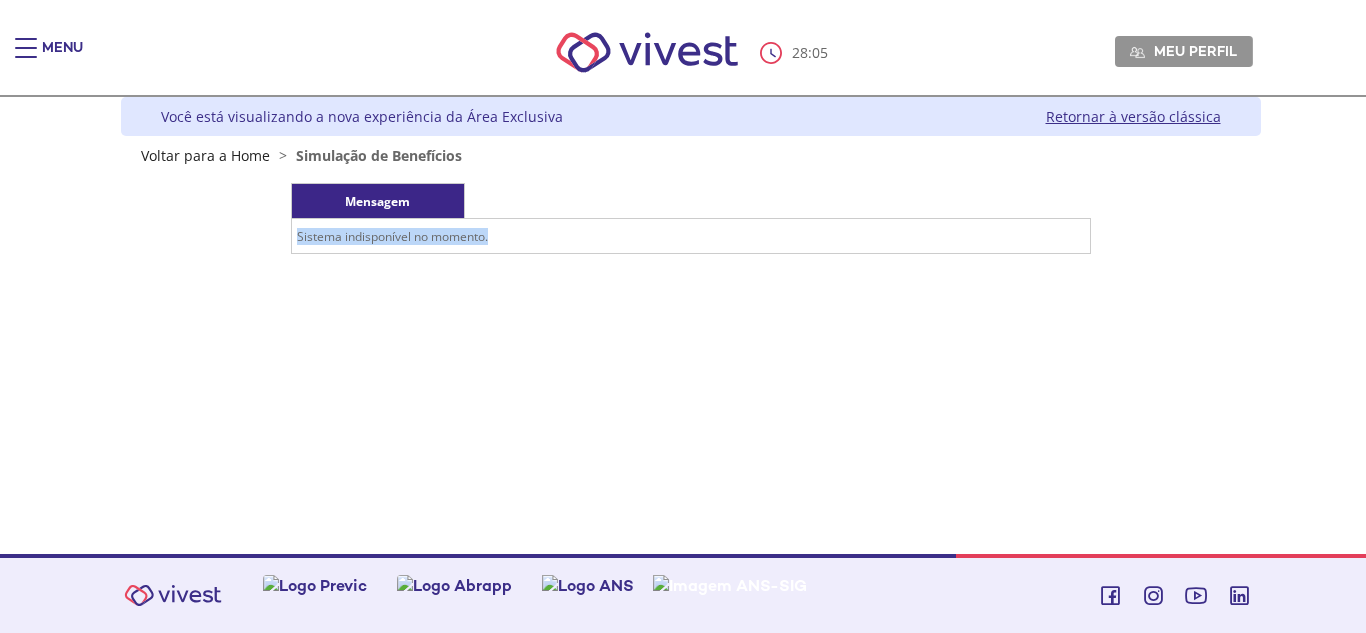 click on "Sistema indisponível no momento." at bounding box center [690, 236] 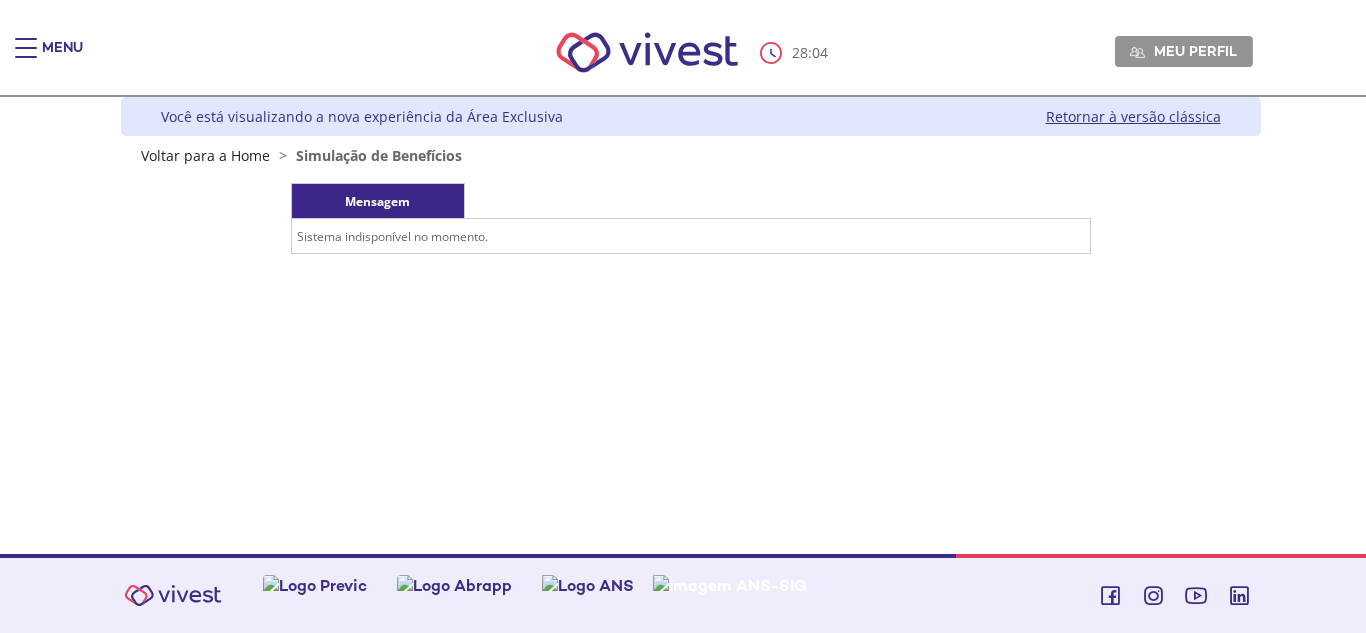 click on "Sistema indisponível no momento." at bounding box center [690, 236] 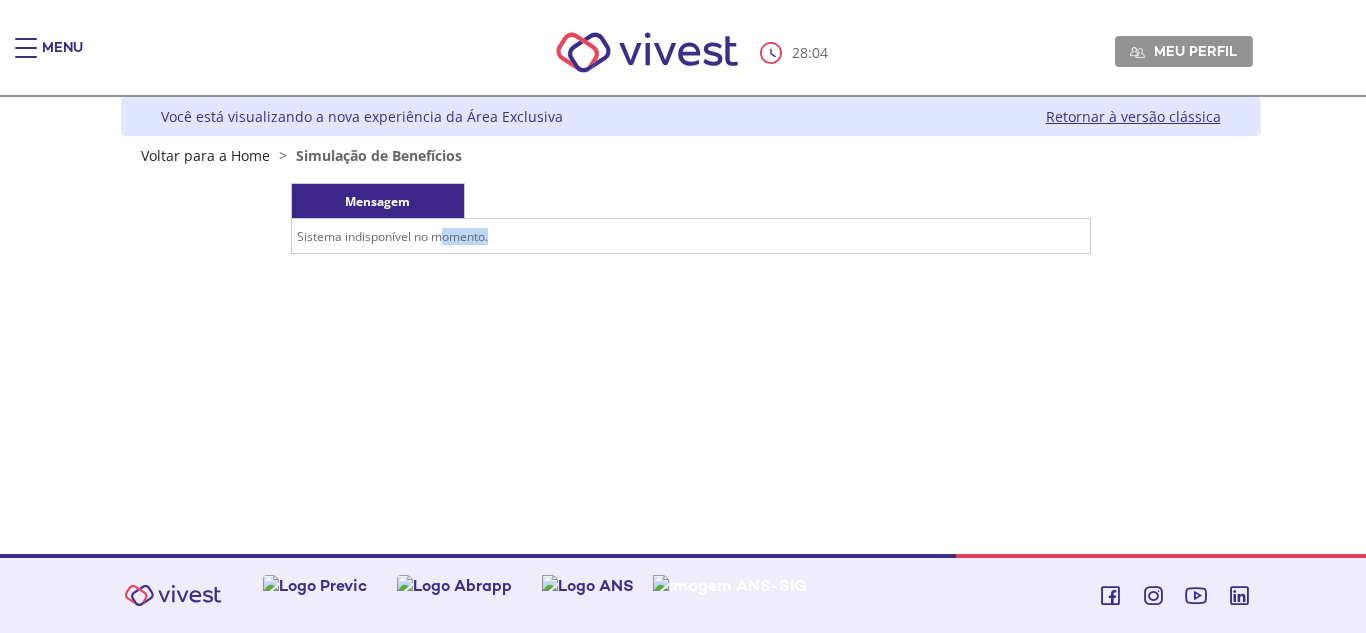 click on "Sistema indisponível no momento." at bounding box center (690, 236) 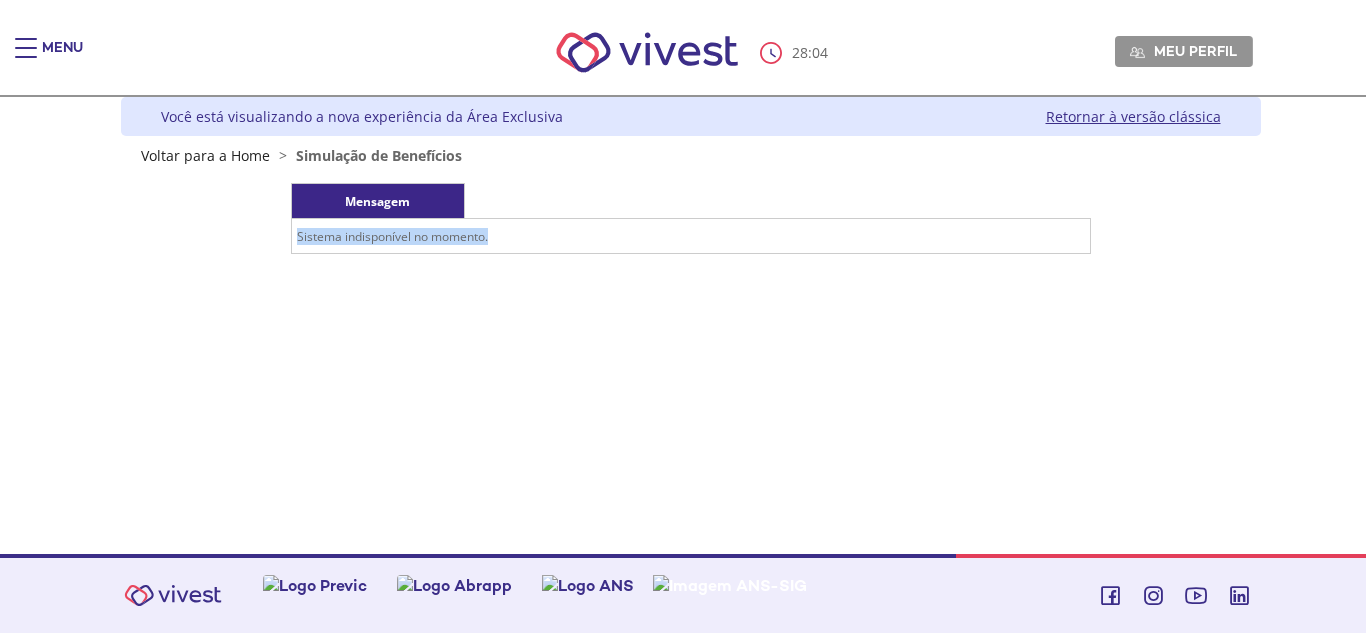 click on "Sistema indisponível no momento." at bounding box center (690, 236) 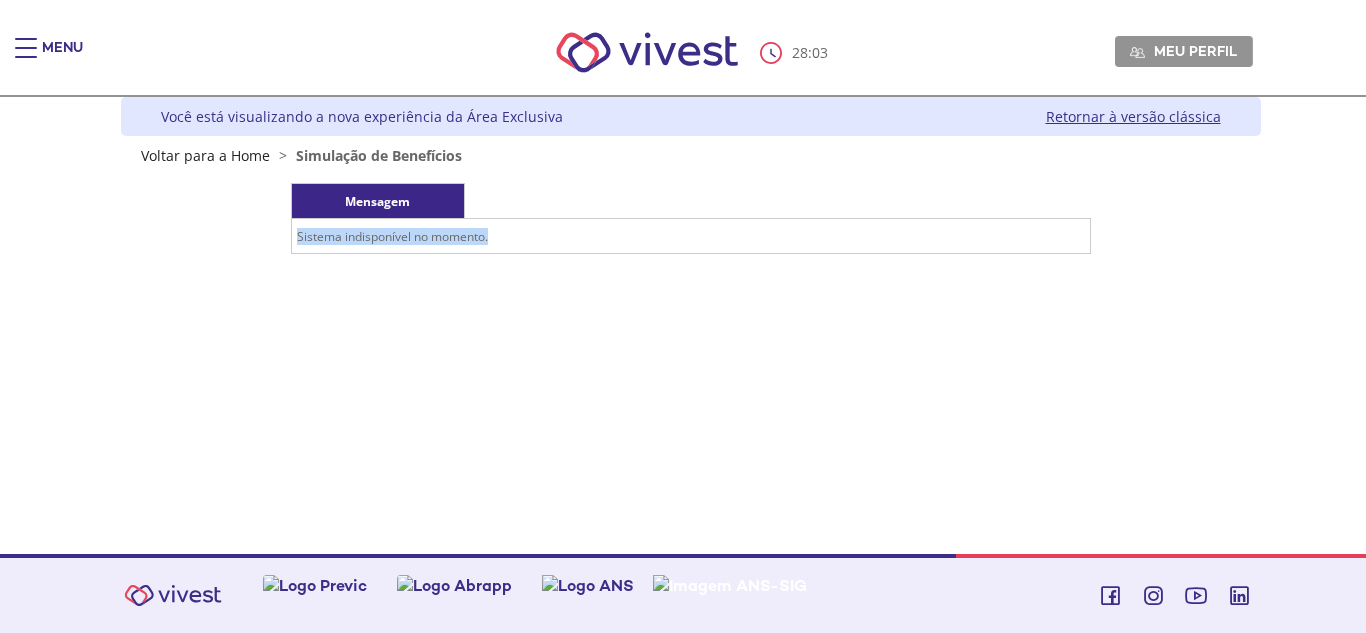 click on "Sistema indisponível no momento." at bounding box center [690, 236] 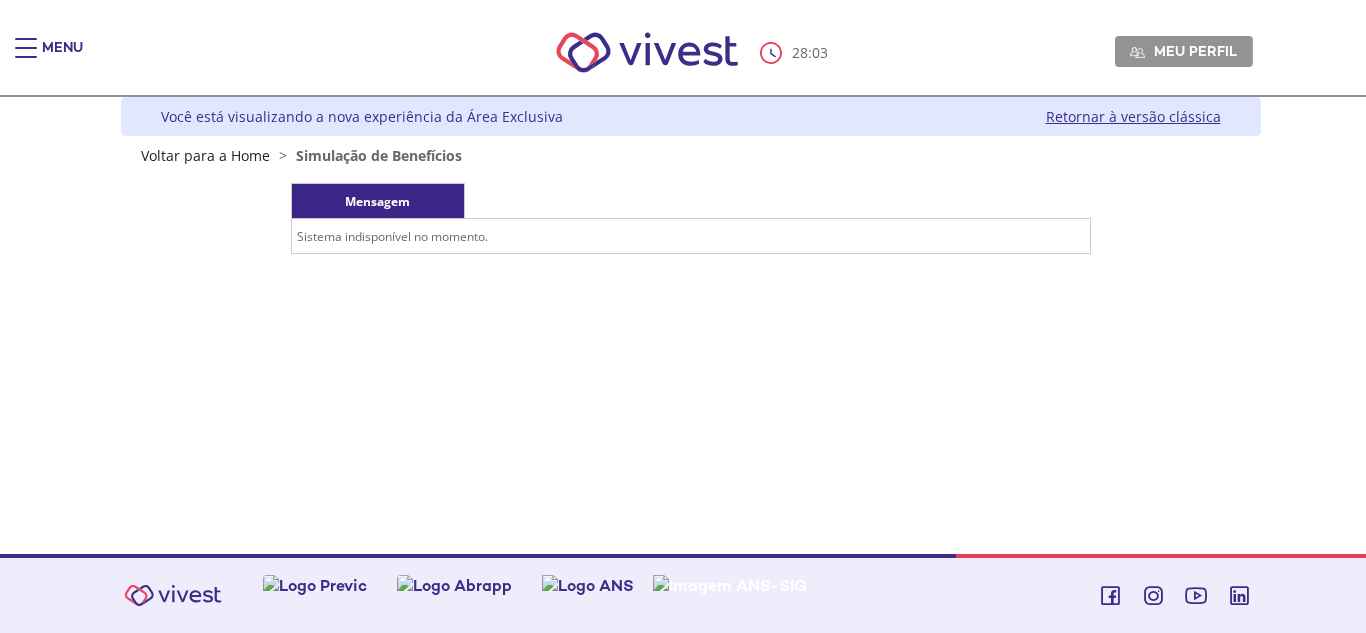 click on "Z6_L19A13G0LGPF00Q7UV9Q807RP0
Você está visualizando a nova experiência da Área Exclusiva
Retornar à versão clássica
Voltar para a Home
>
Simulação de Benefícios
{}
Z7_I2KE1AG0L812E06EEDUM5P3G41
FunCESP - Novo Simulador de benefícios
Menu de ação do componente
${title}
${loading}
Ações
Mensagem
Sistema indisponível no momento." at bounding box center [683, 325] 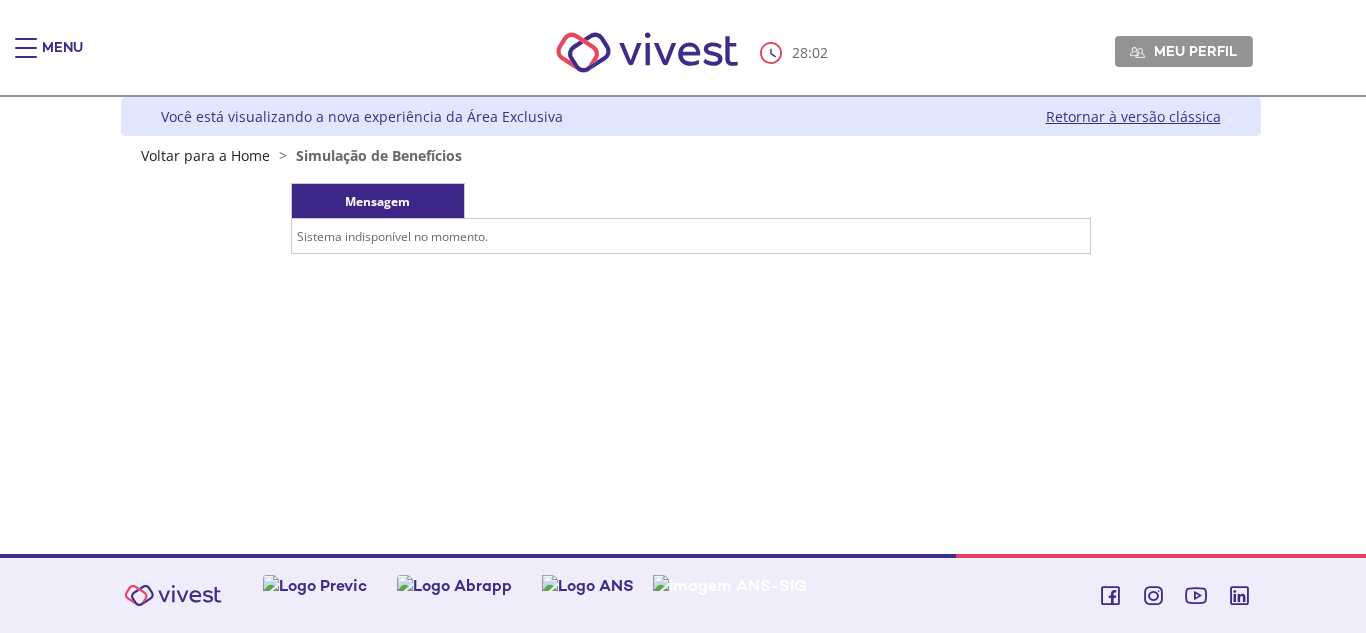 click at bounding box center (647, 52) 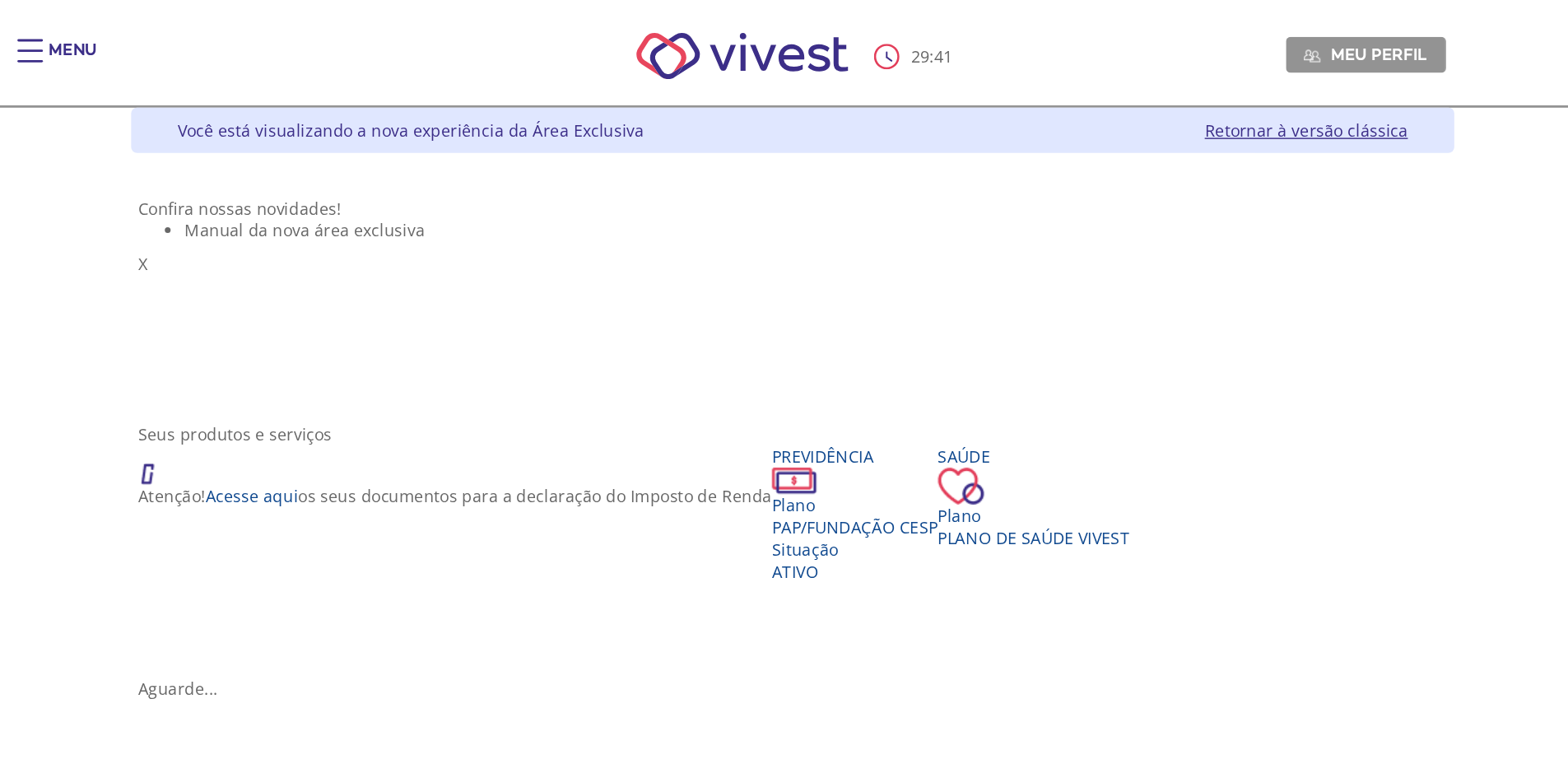 scroll, scrollTop: 0, scrollLeft: 0, axis: both 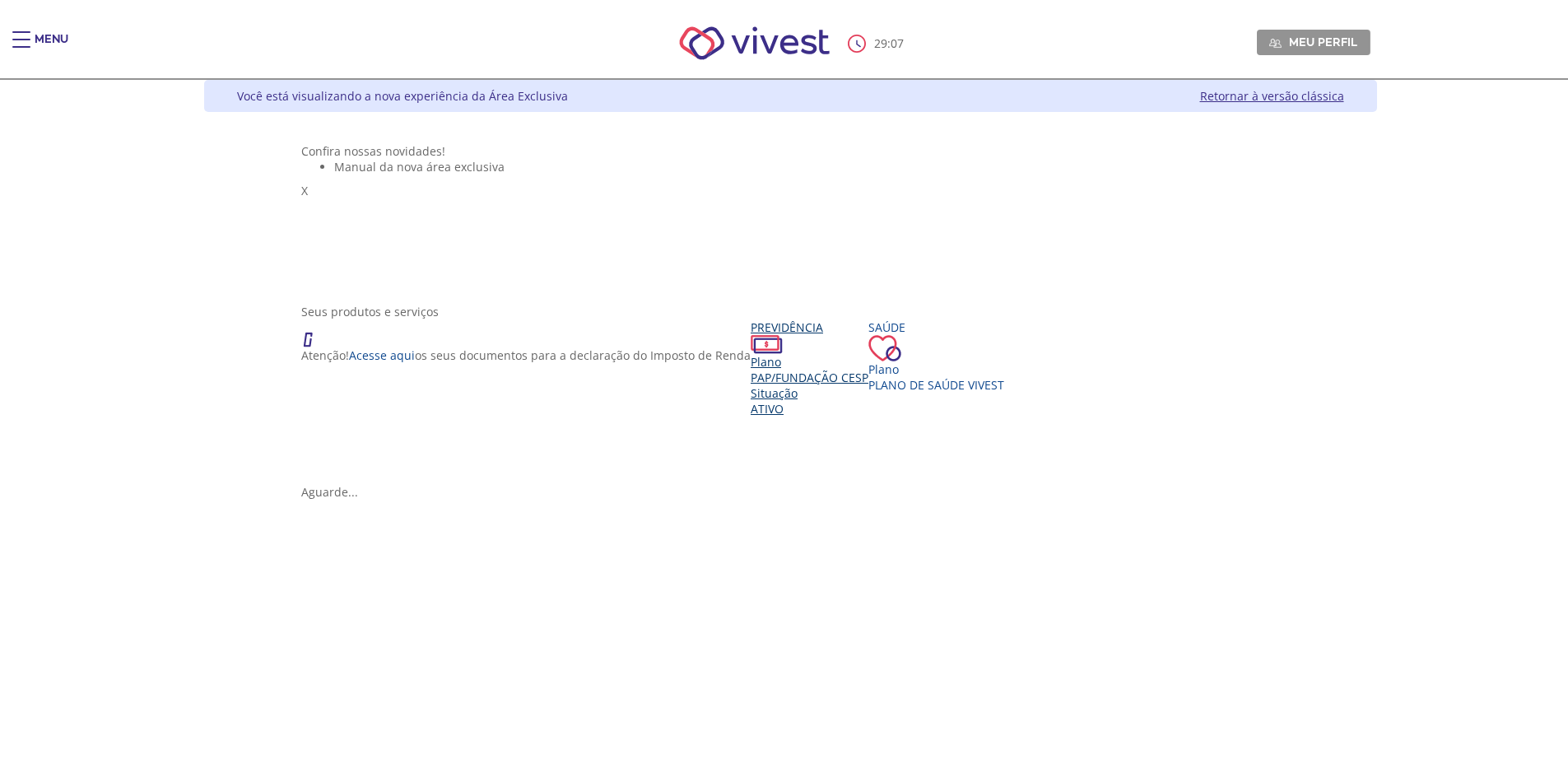 click on "Ativo" at bounding box center [767, 408] 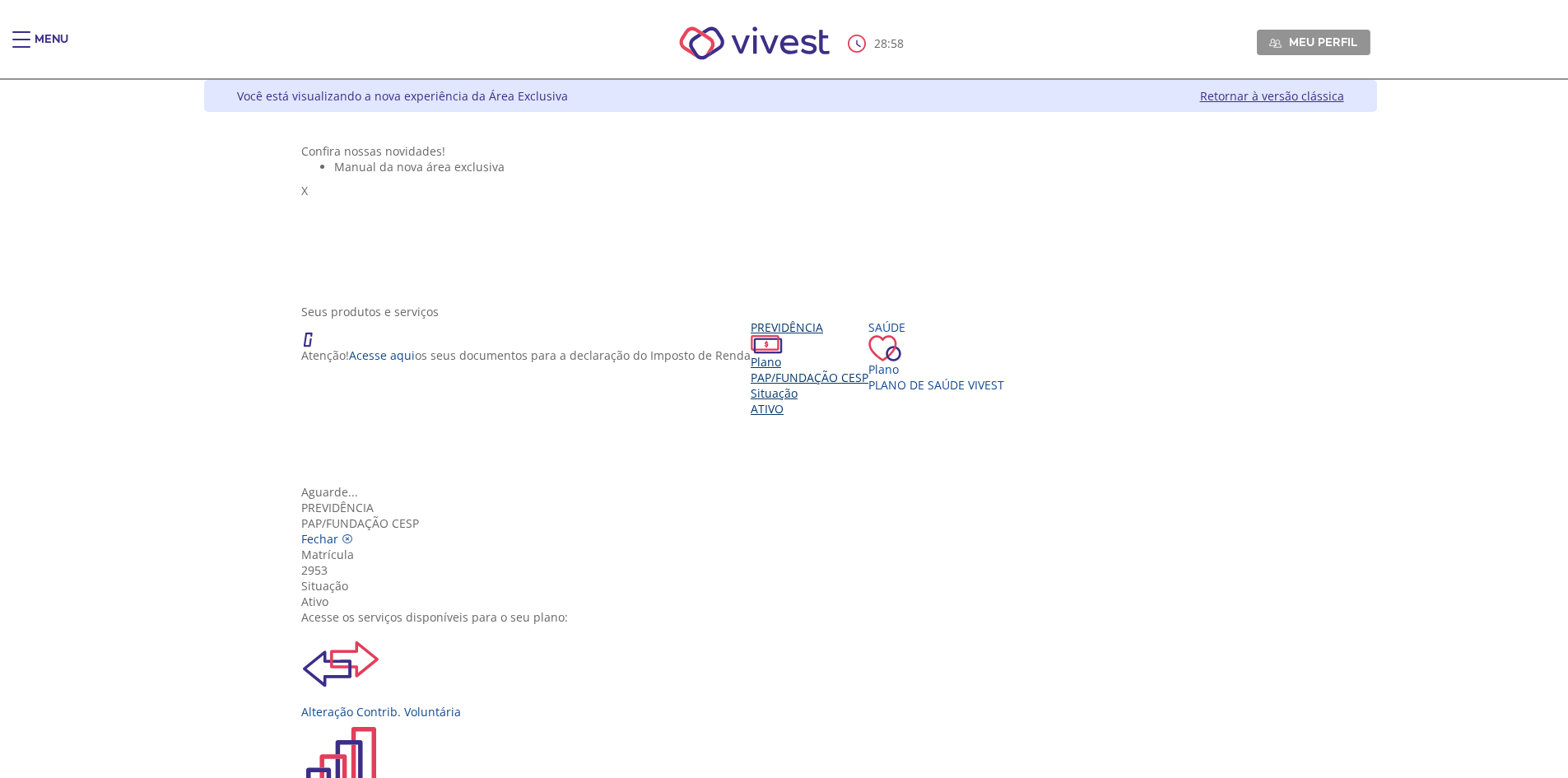 scroll, scrollTop: 184, scrollLeft: 0, axis: vertical 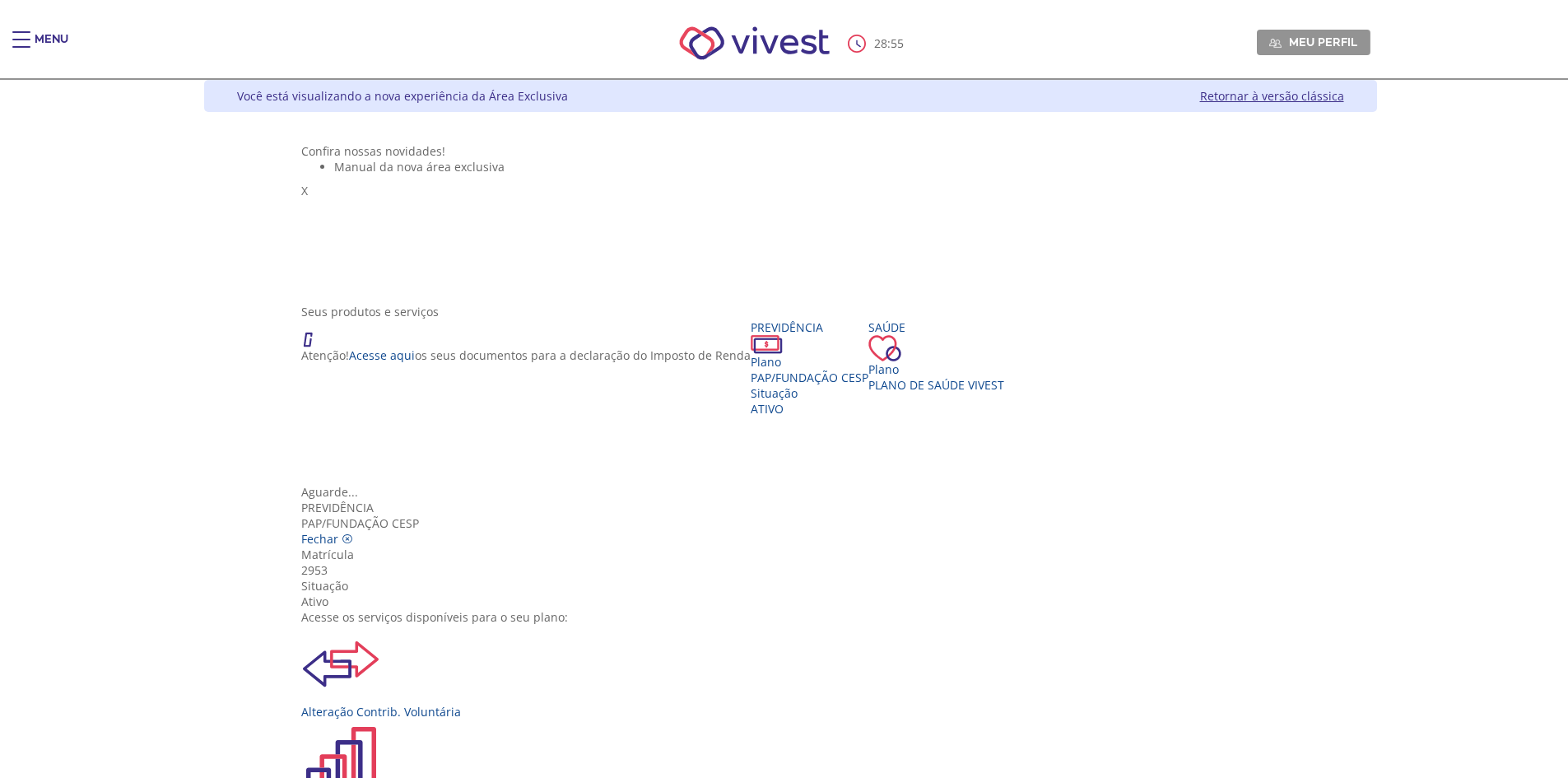 click on "Kit Previdenciário" at bounding box center [790, 1429] 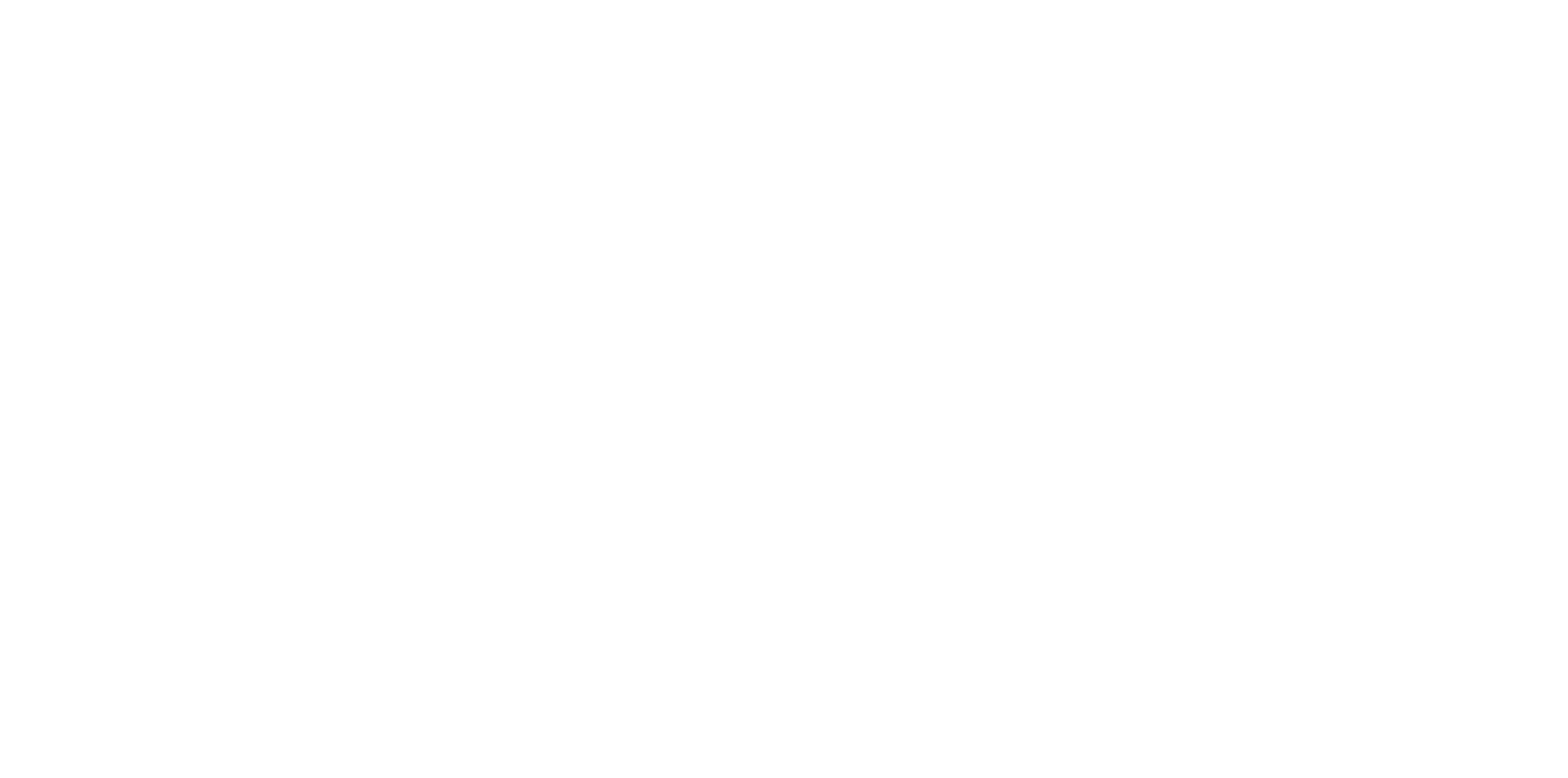 scroll, scrollTop: 0, scrollLeft: 0, axis: both 